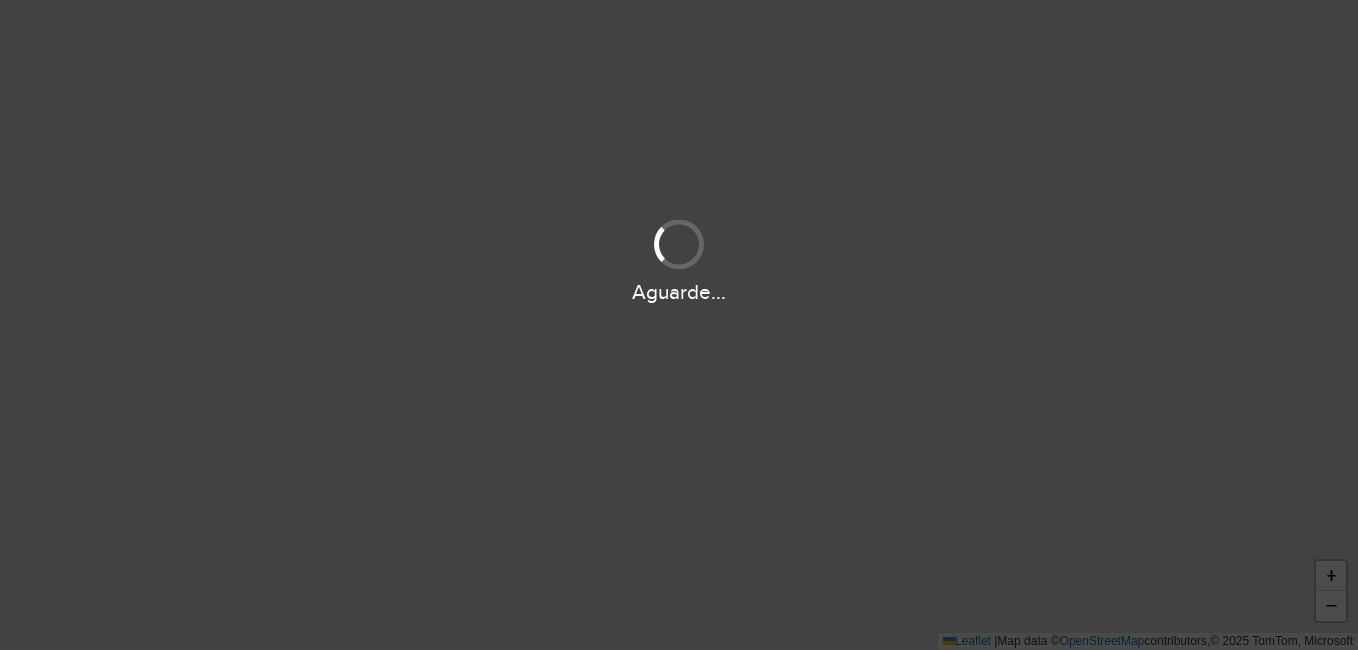 scroll, scrollTop: 0, scrollLeft: 0, axis: both 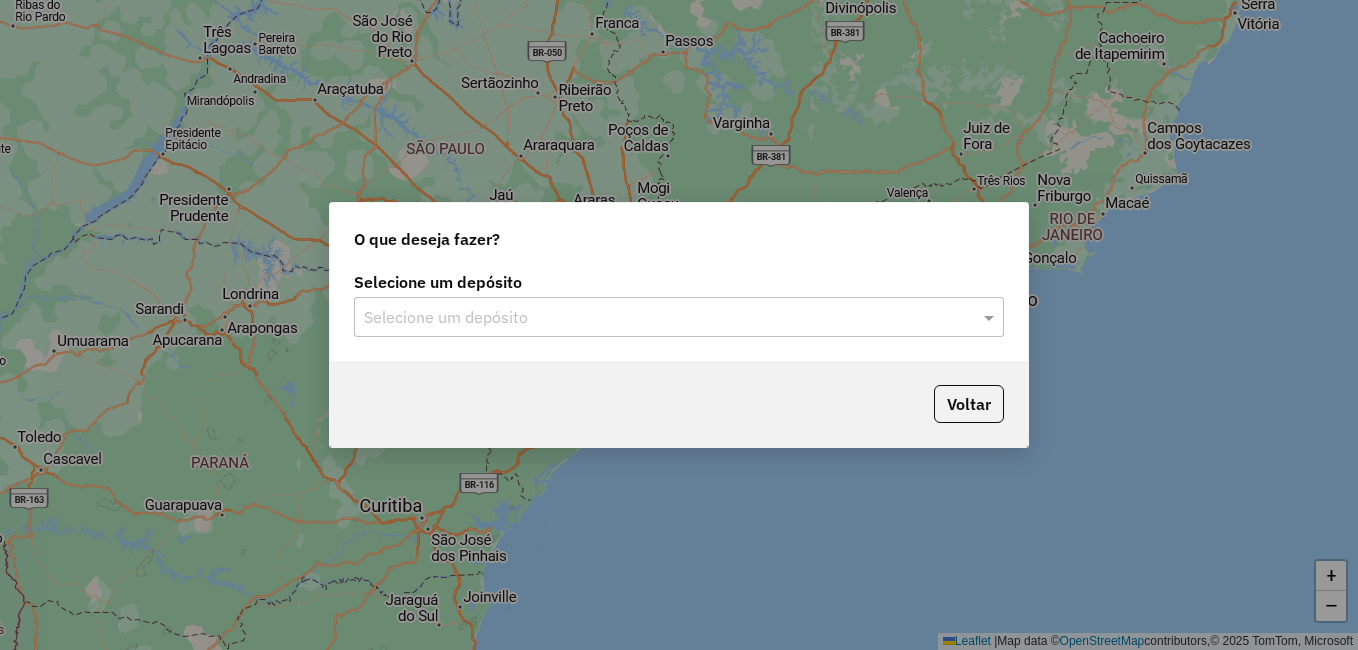 click at bounding box center [659, 318] 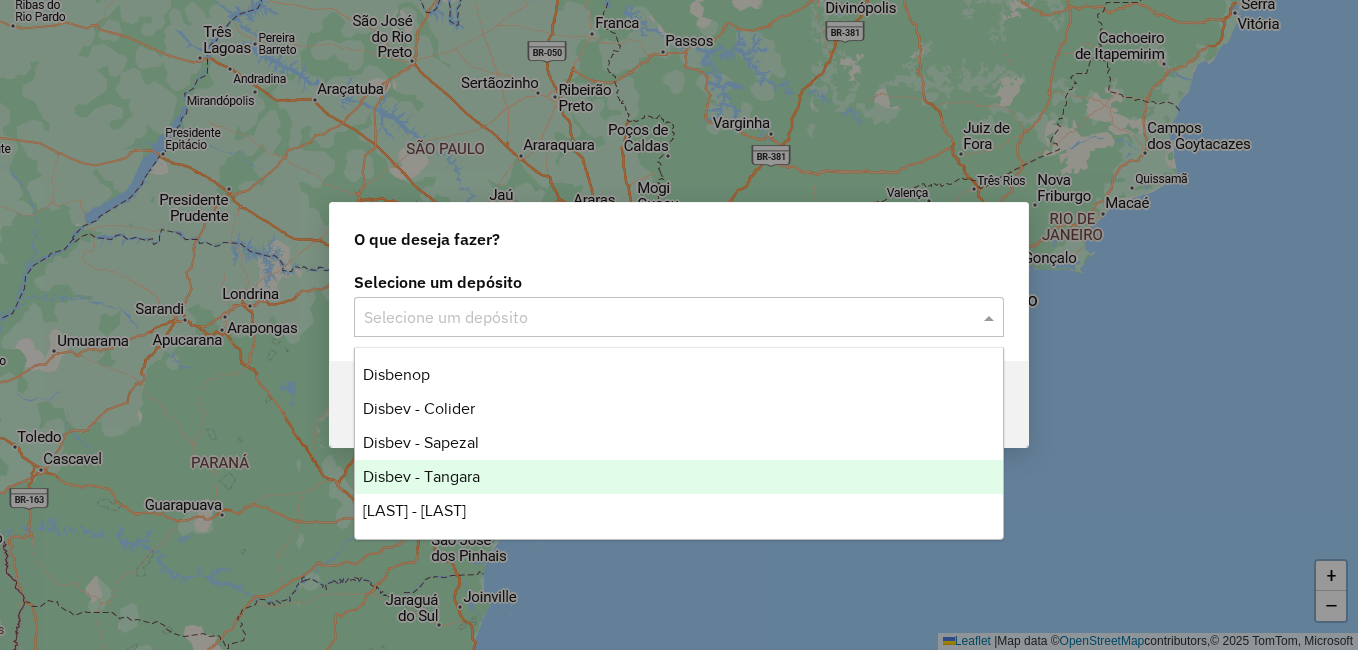 click on "Disbev - Tangara" at bounding box center (679, 477) 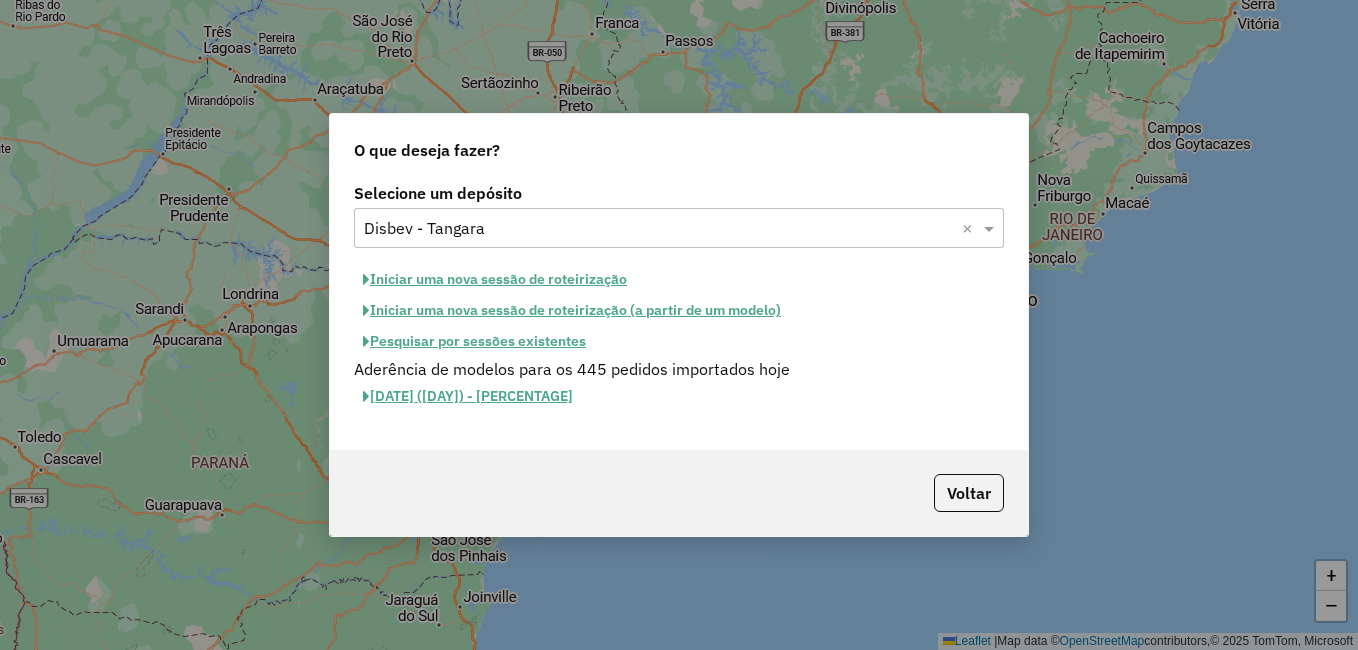 click on "Pesquisar por sessões existentes" at bounding box center [495, 279] 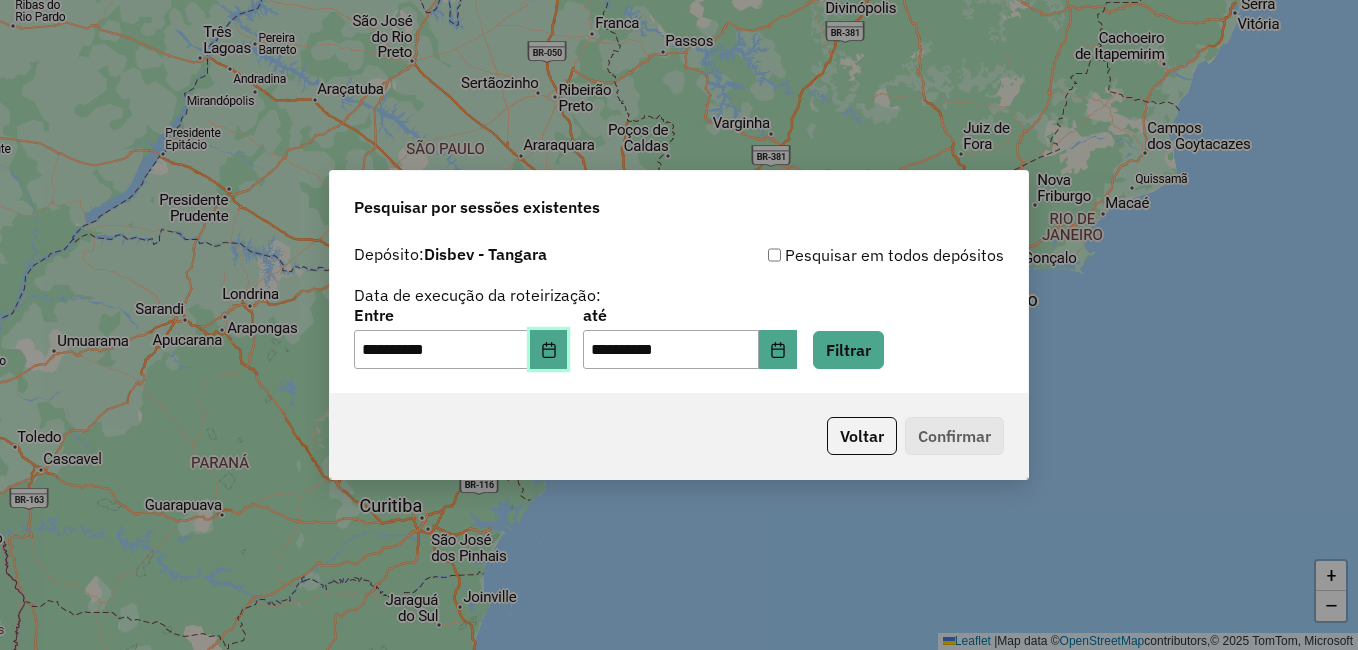 click at bounding box center (549, 350) 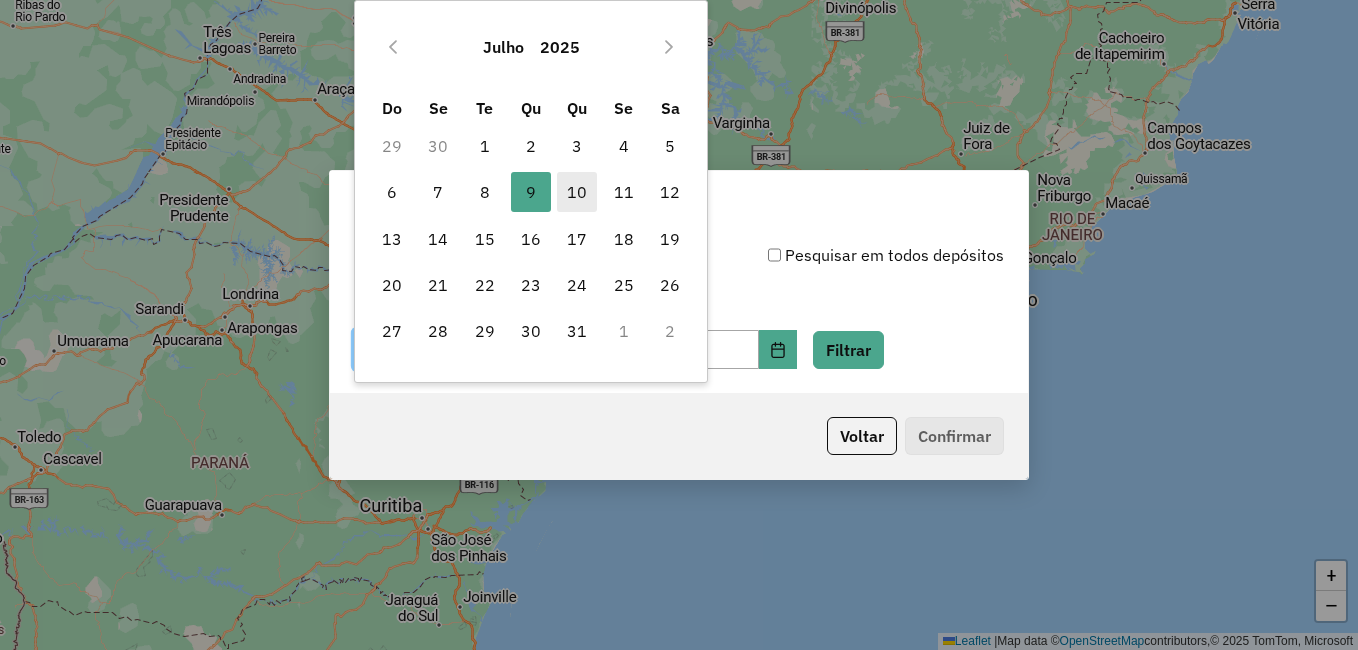 click on "10" at bounding box center [577, 192] 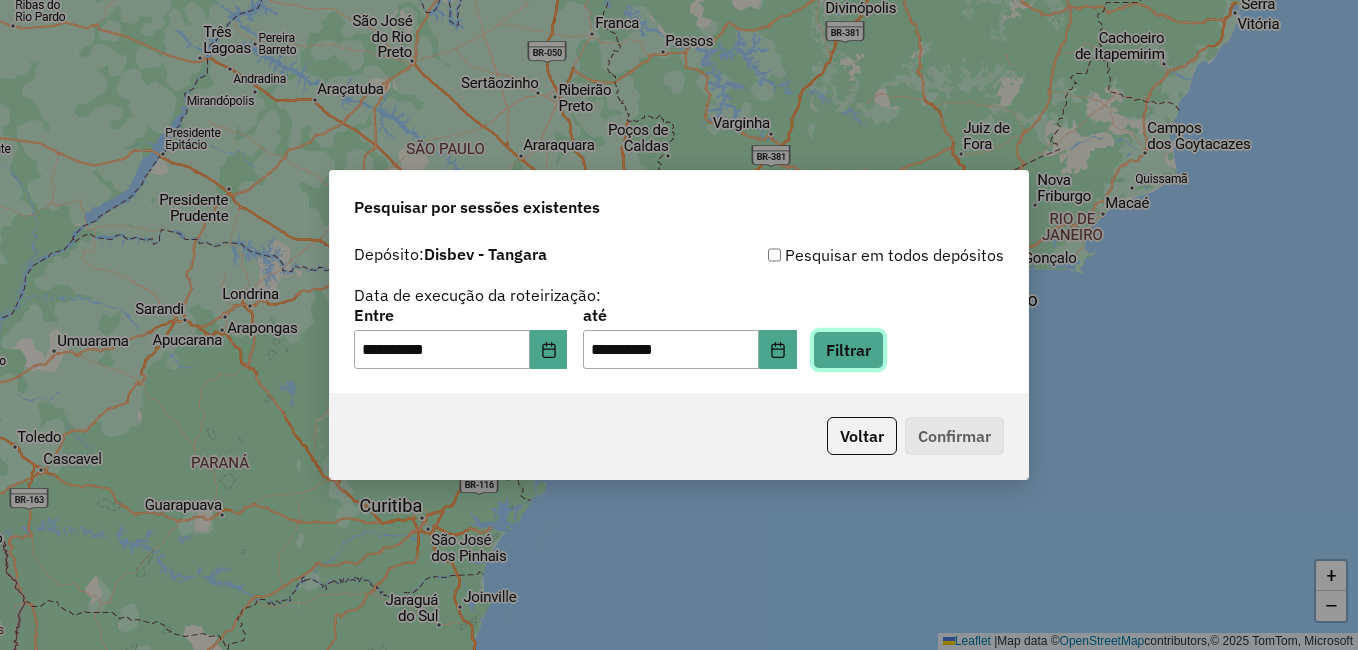 click on "Filtrar" at bounding box center [848, 350] 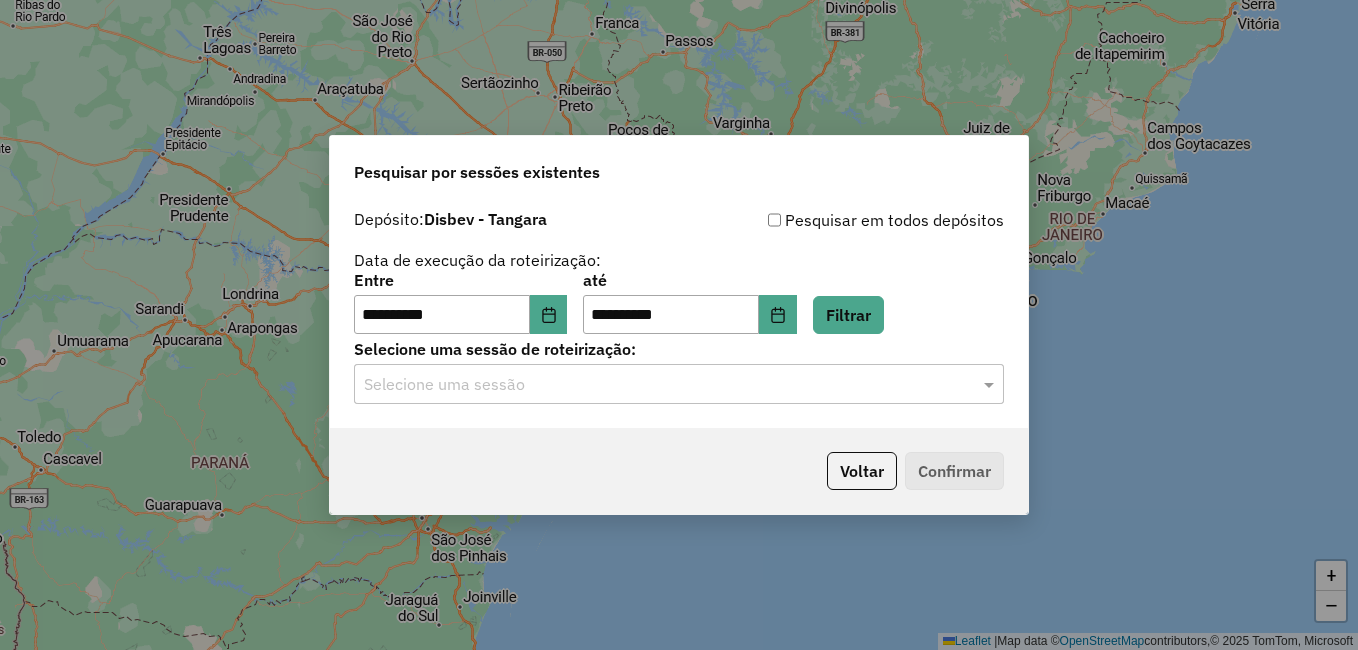 click at bounding box center (659, 385) 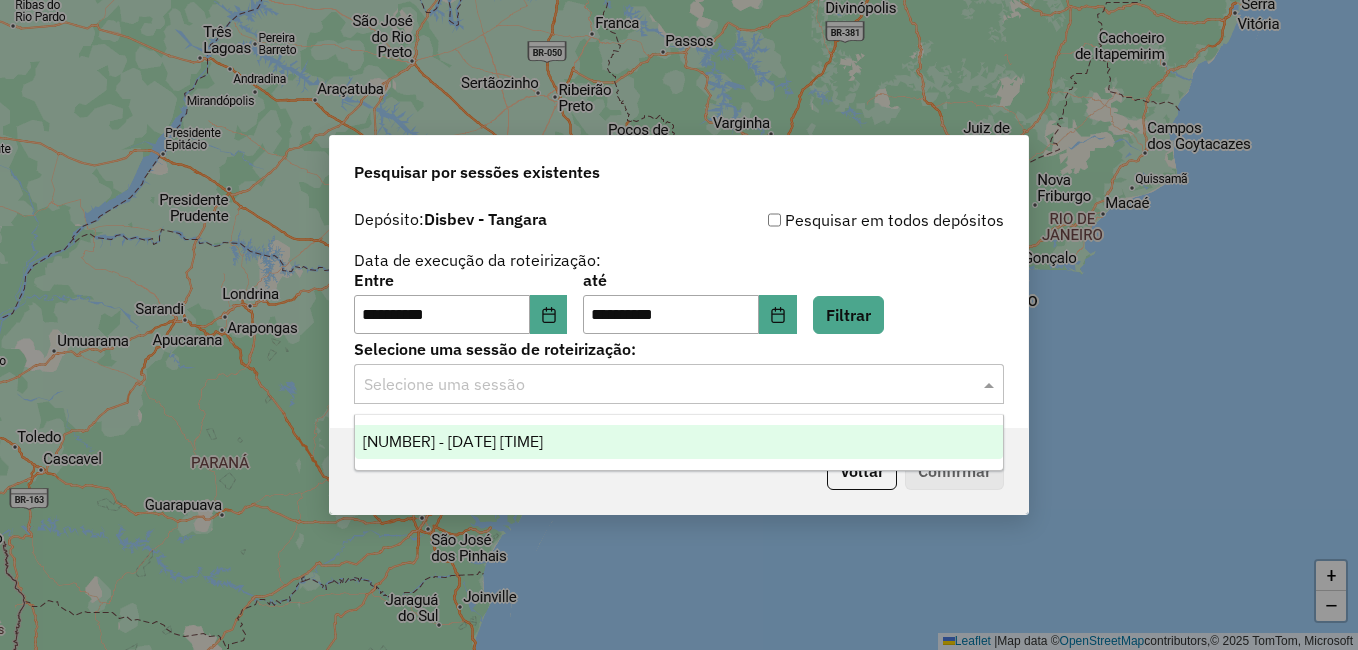 click on "963168 - 10/07/2025 20:03" at bounding box center (453, 441) 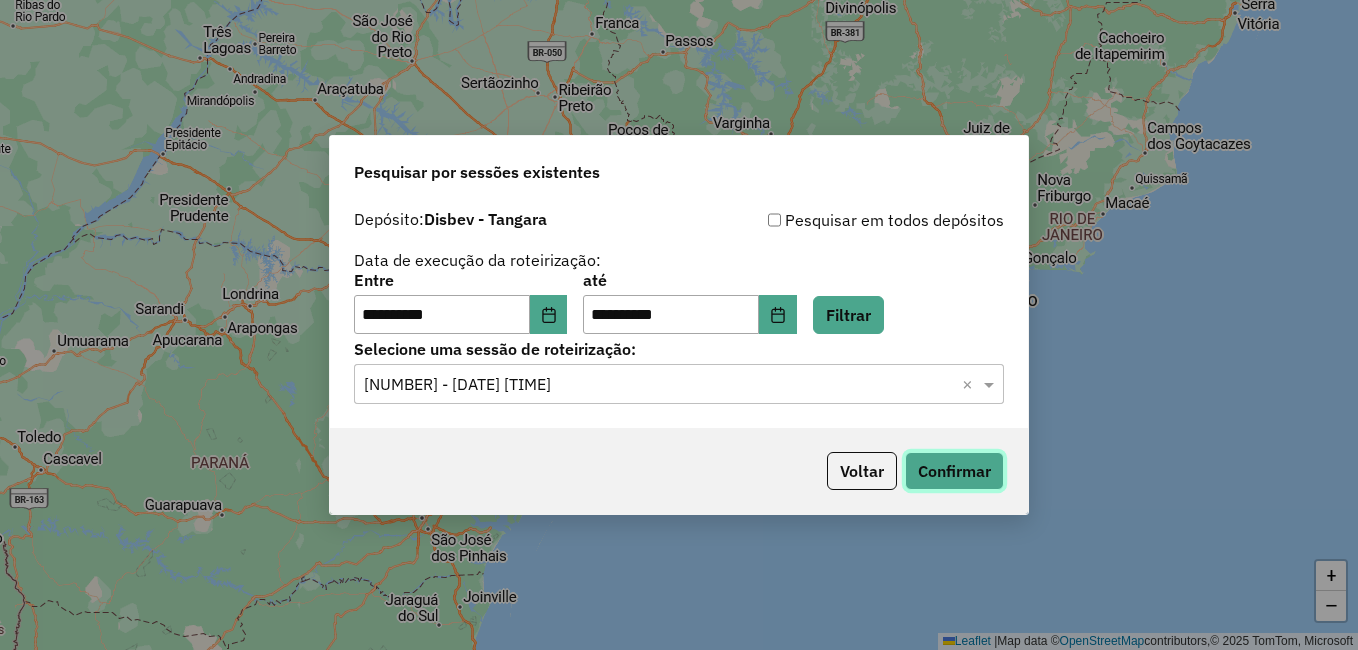 click on "Confirmar" at bounding box center [954, 471] 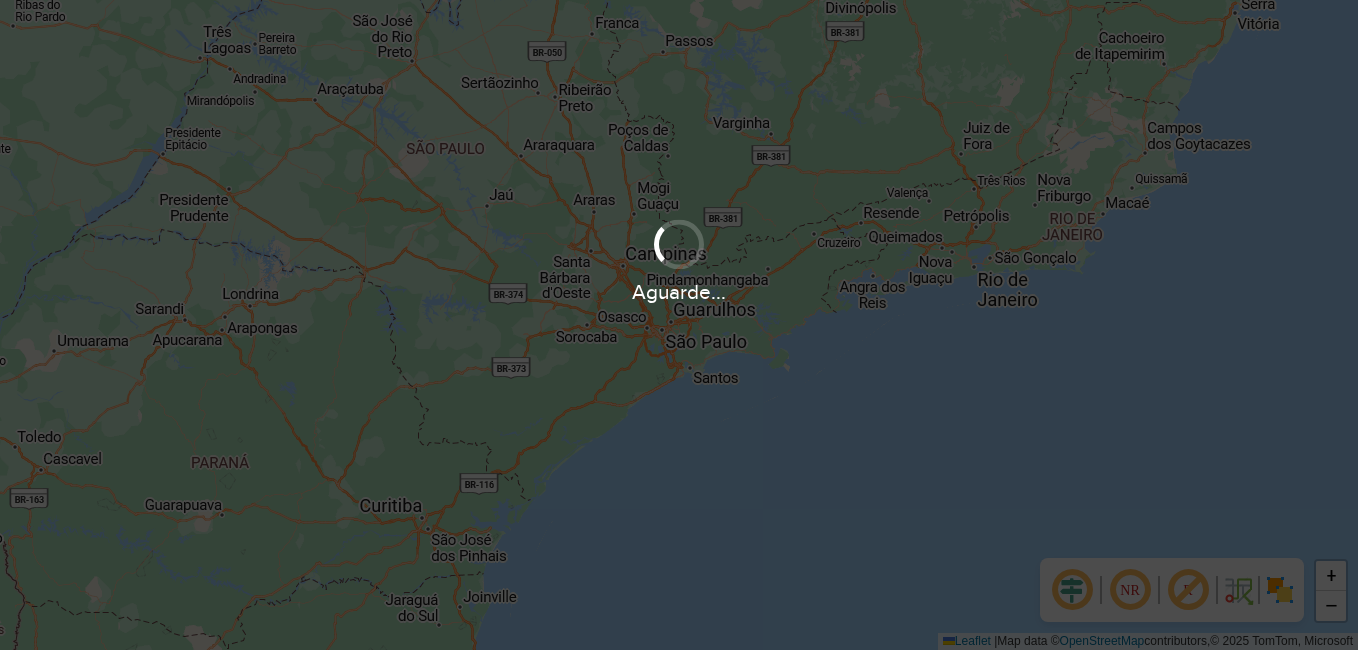 scroll, scrollTop: 0, scrollLeft: 0, axis: both 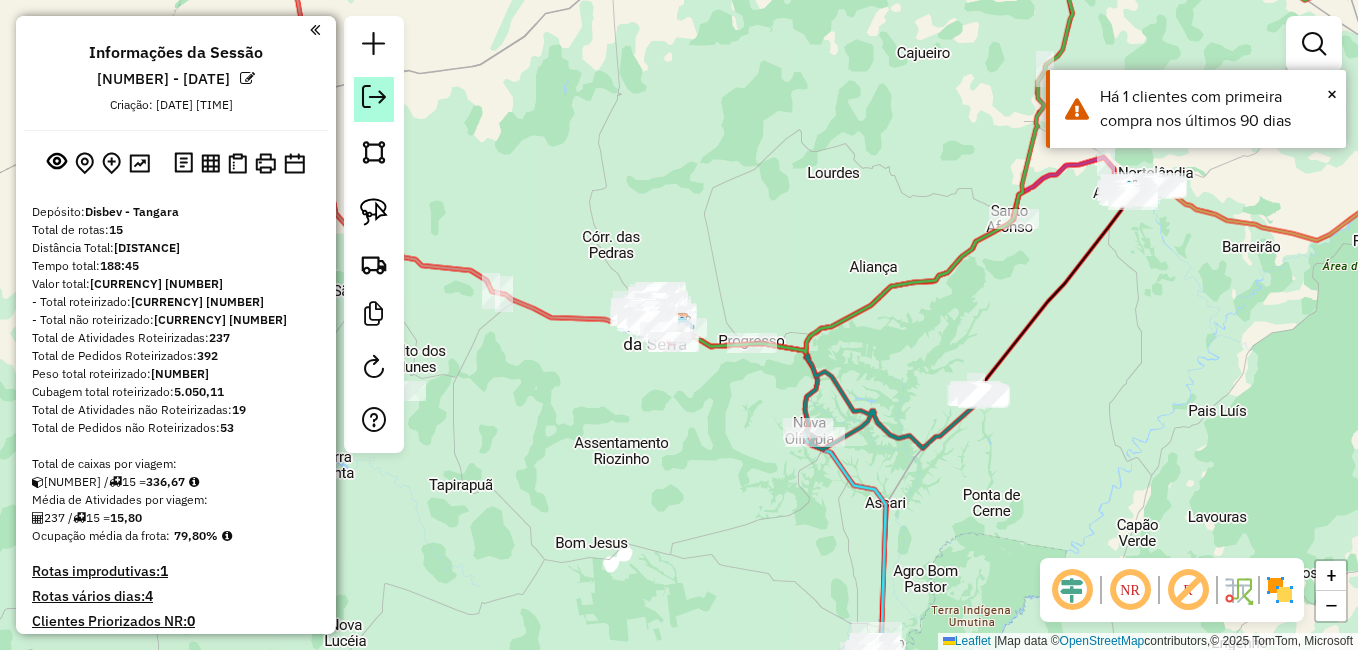 click at bounding box center [374, 97] 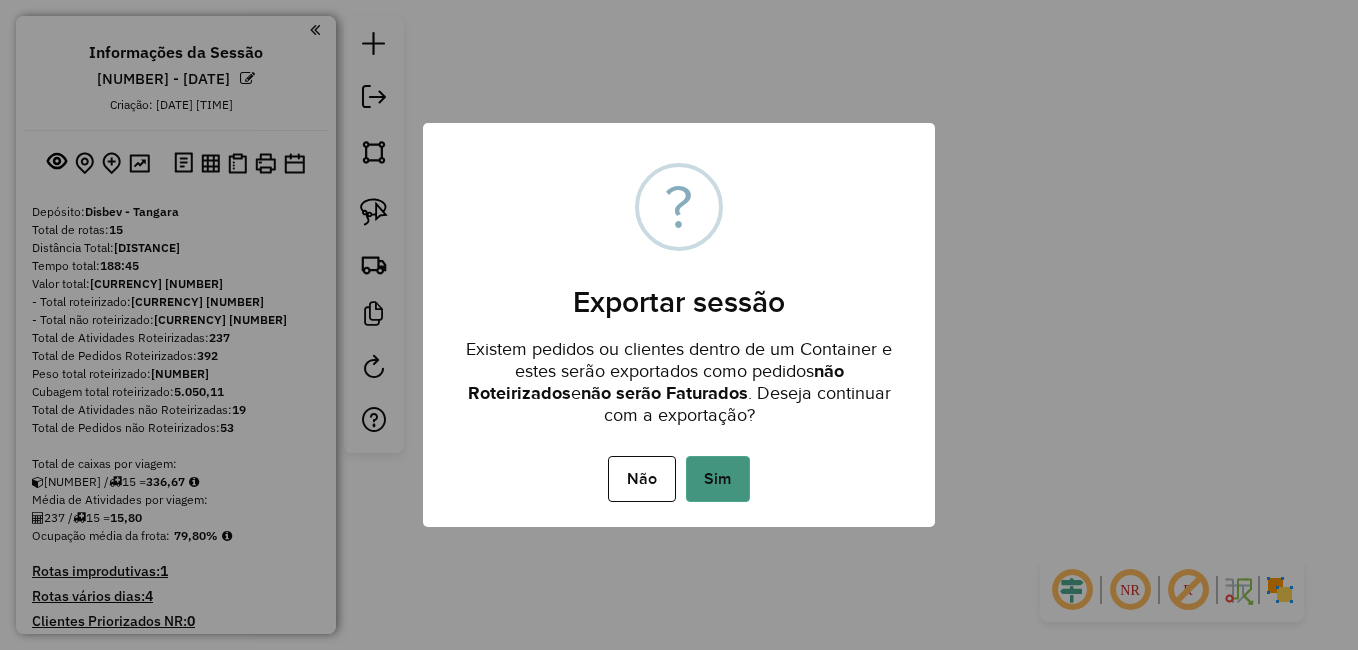 click on "Sim" at bounding box center [718, 479] 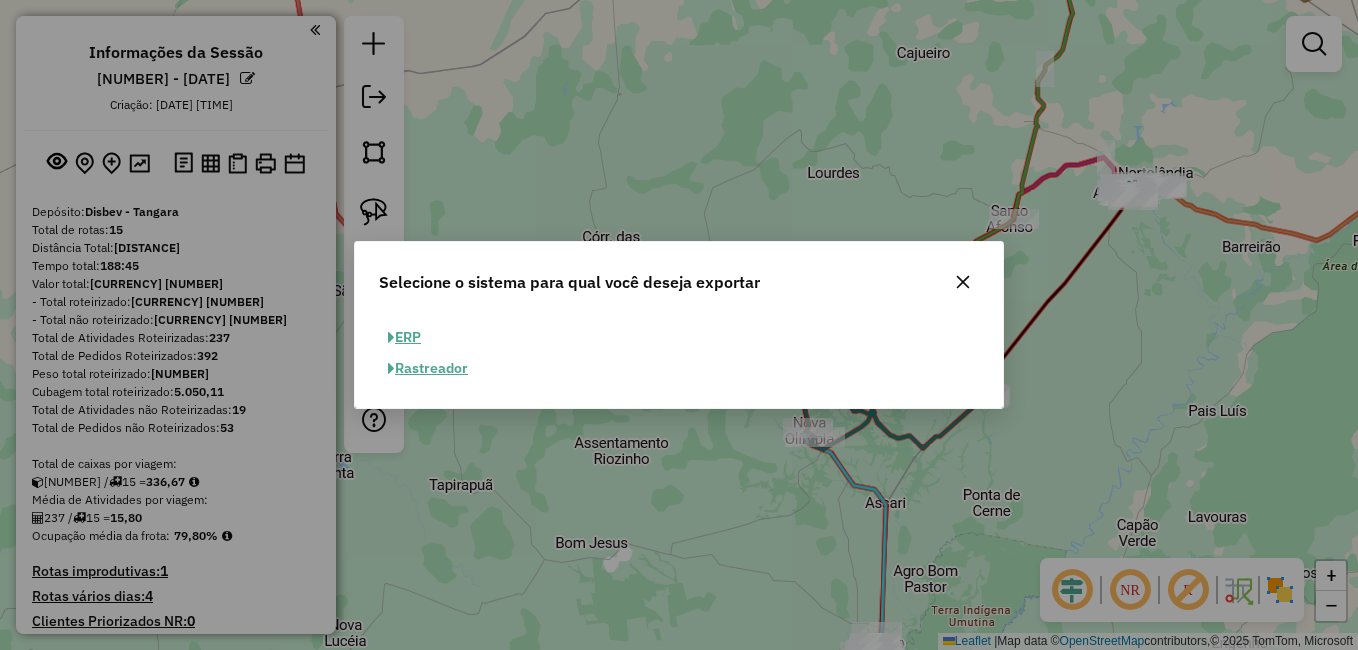 click on "ERP" at bounding box center [404, 337] 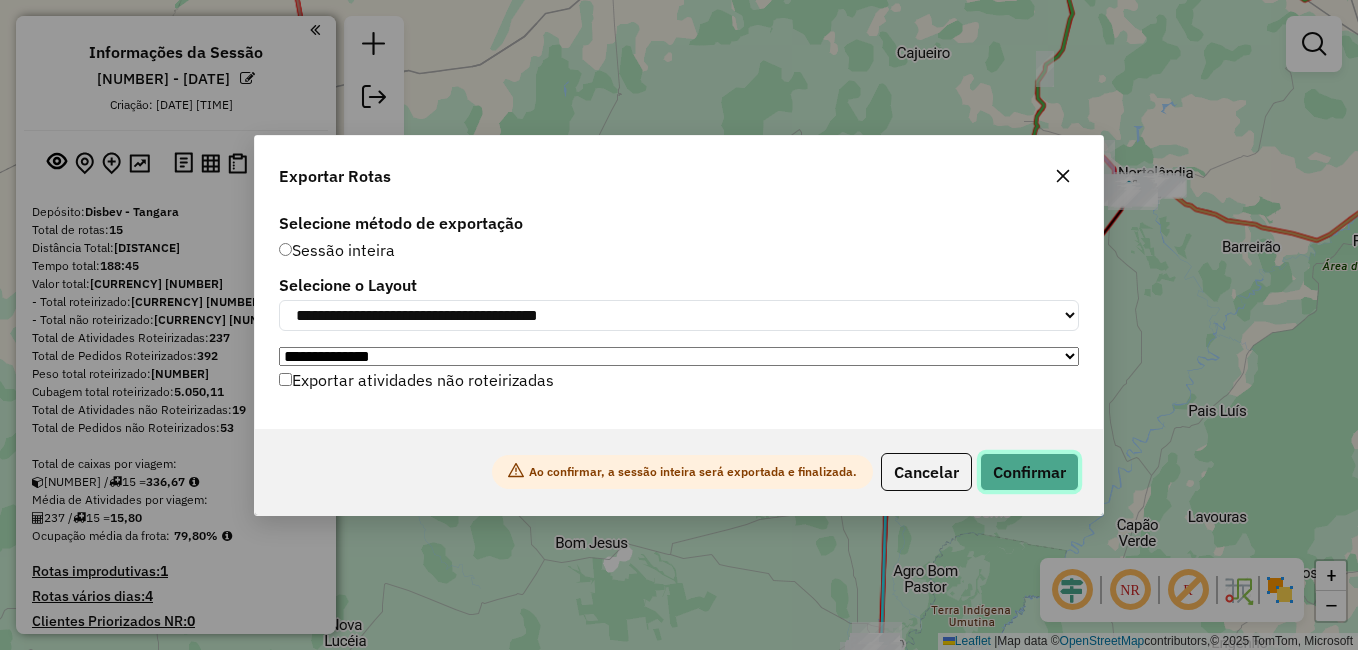 click on "Confirmar" at bounding box center [1029, 472] 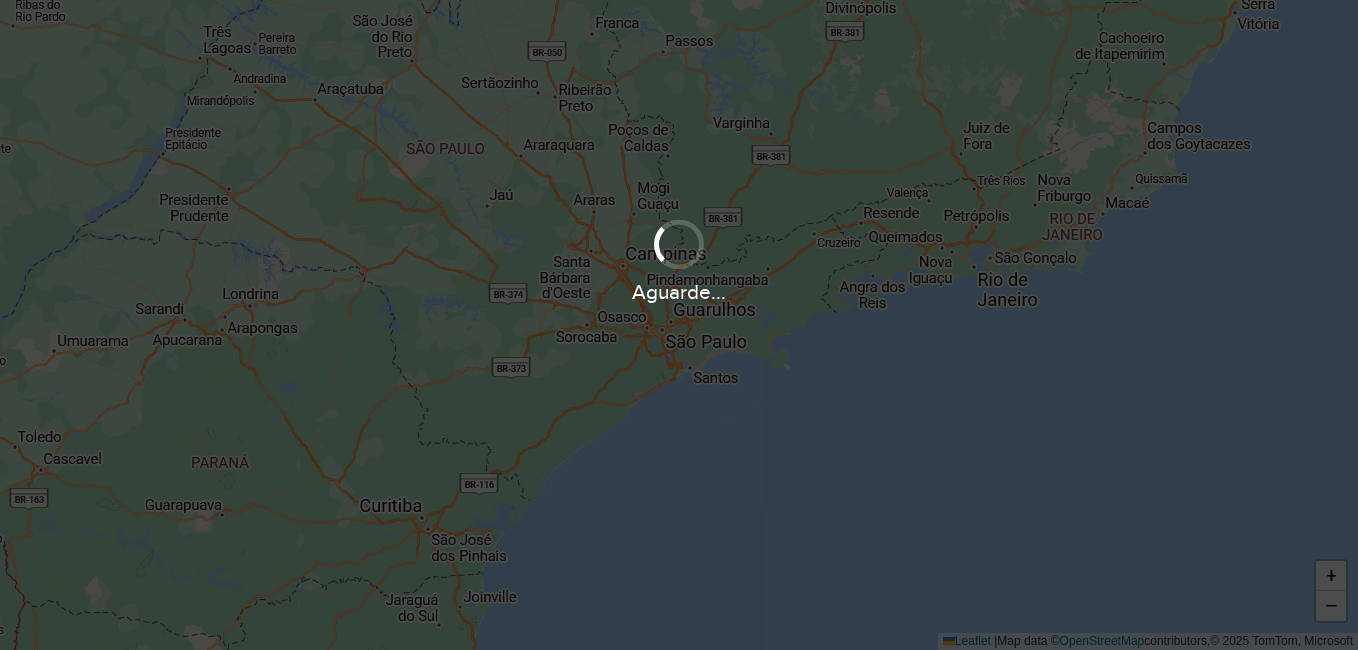 scroll, scrollTop: 0, scrollLeft: 0, axis: both 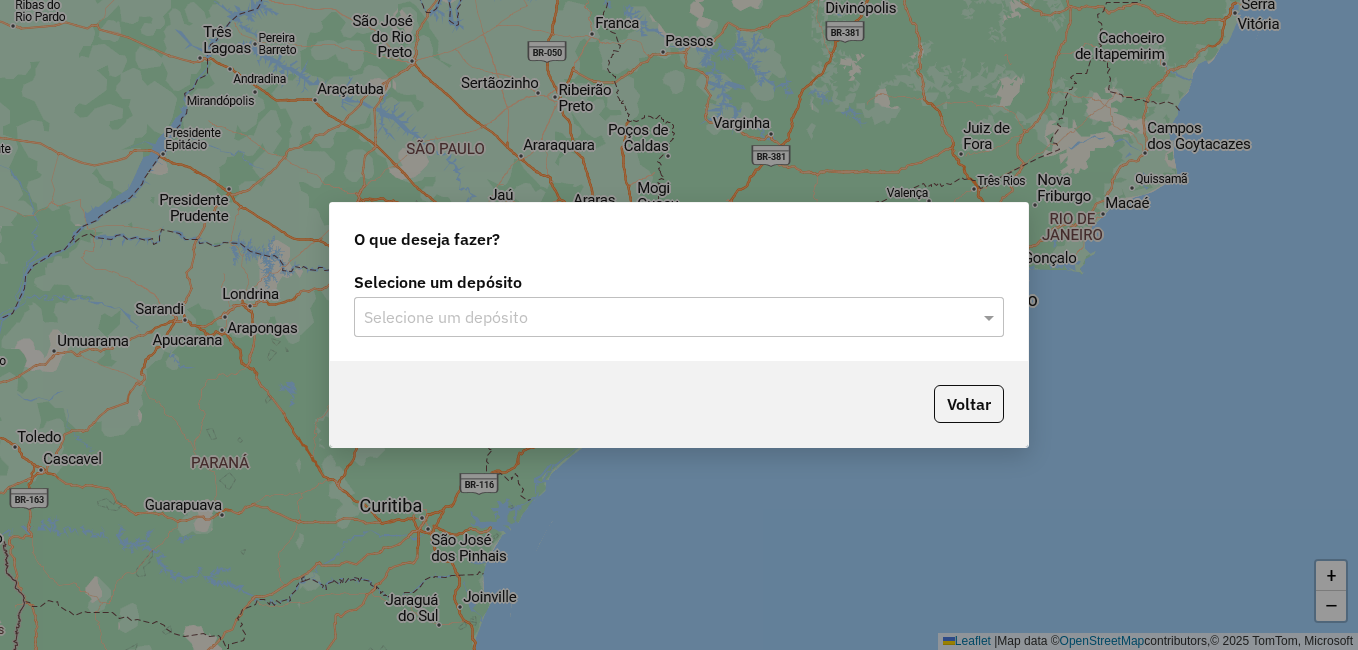 click on "Selecione um depósito" at bounding box center (679, 317) 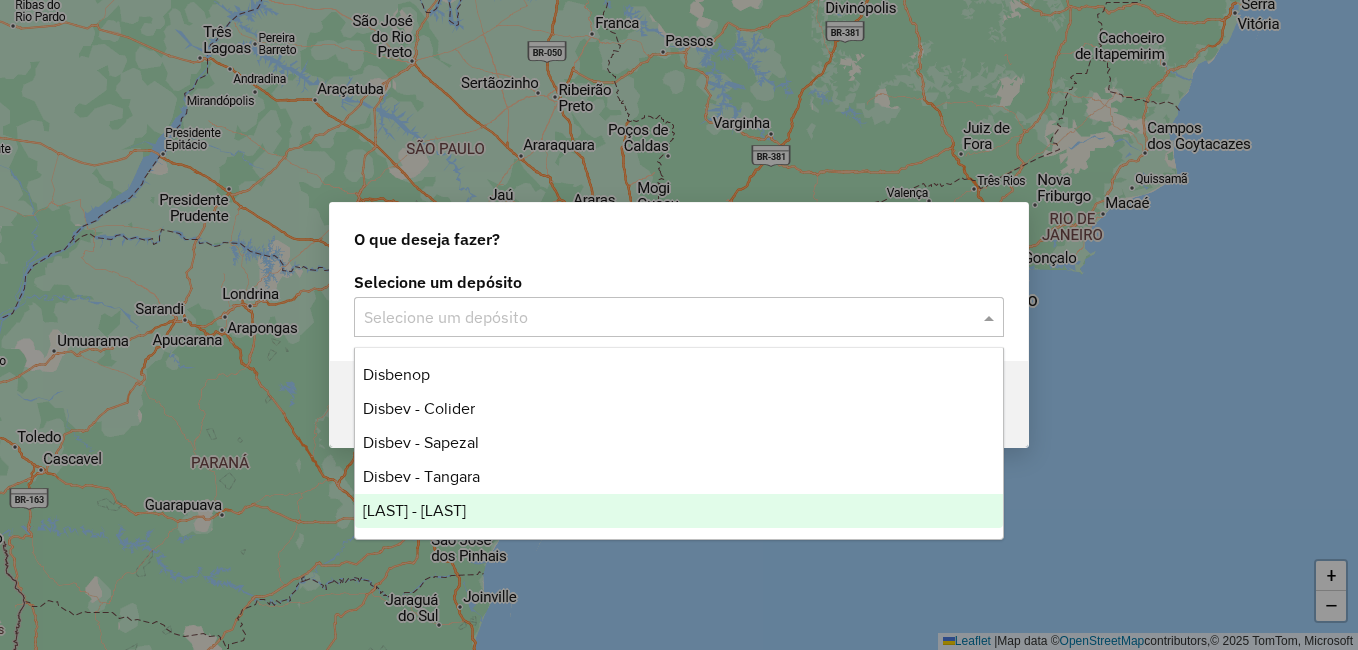 click on "[PERSON] - [CITY]" at bounding box center (414, 510) 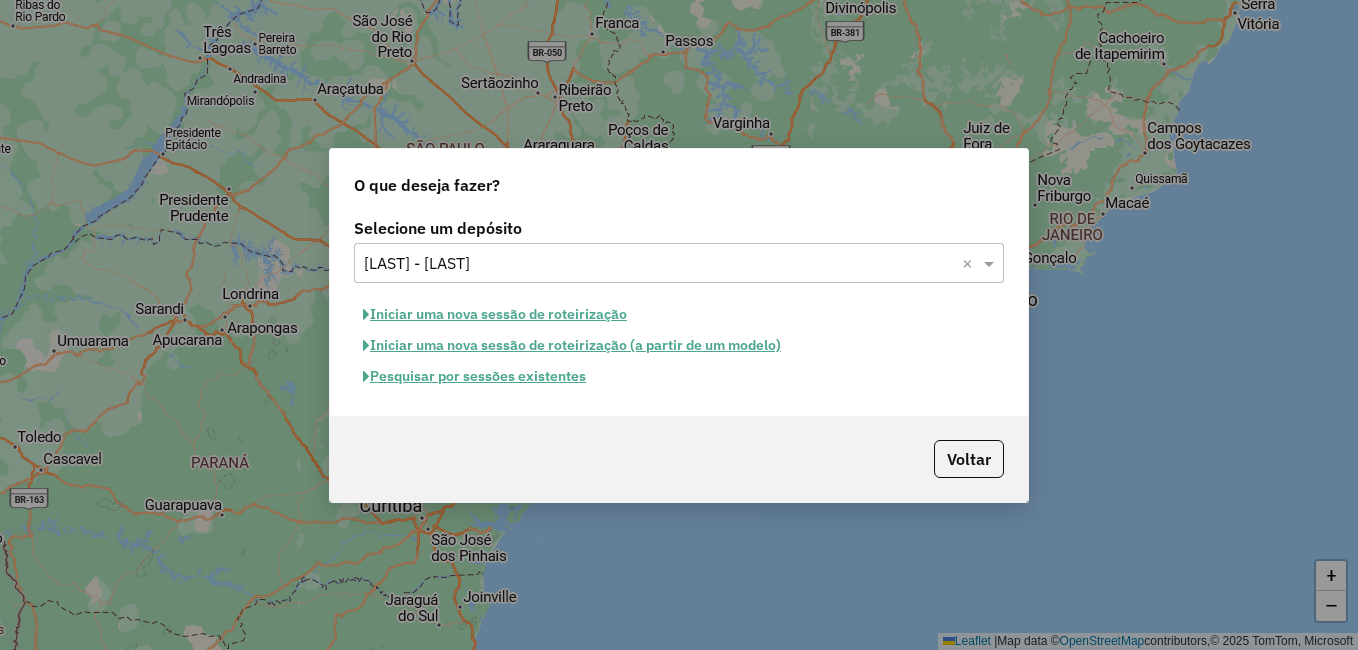click on "Pesquisar por sessões existentes" at bounding box center [495, 314] 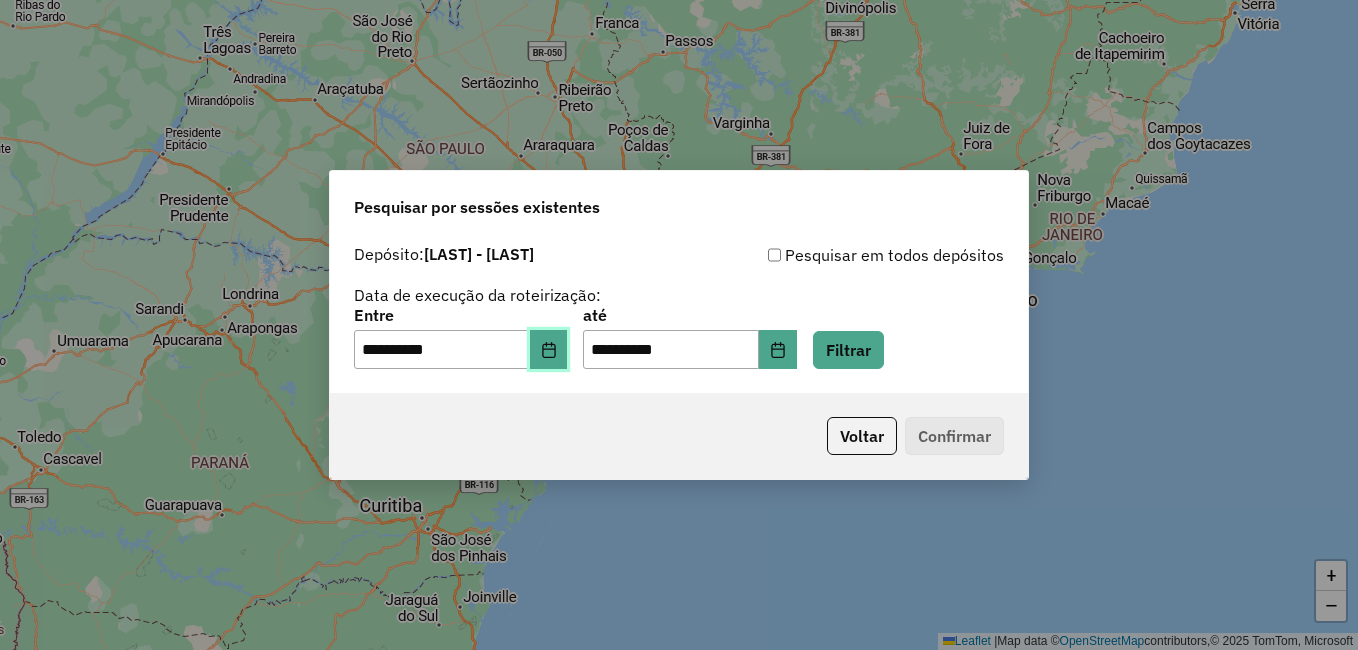 click at bounding box center (549, 350) 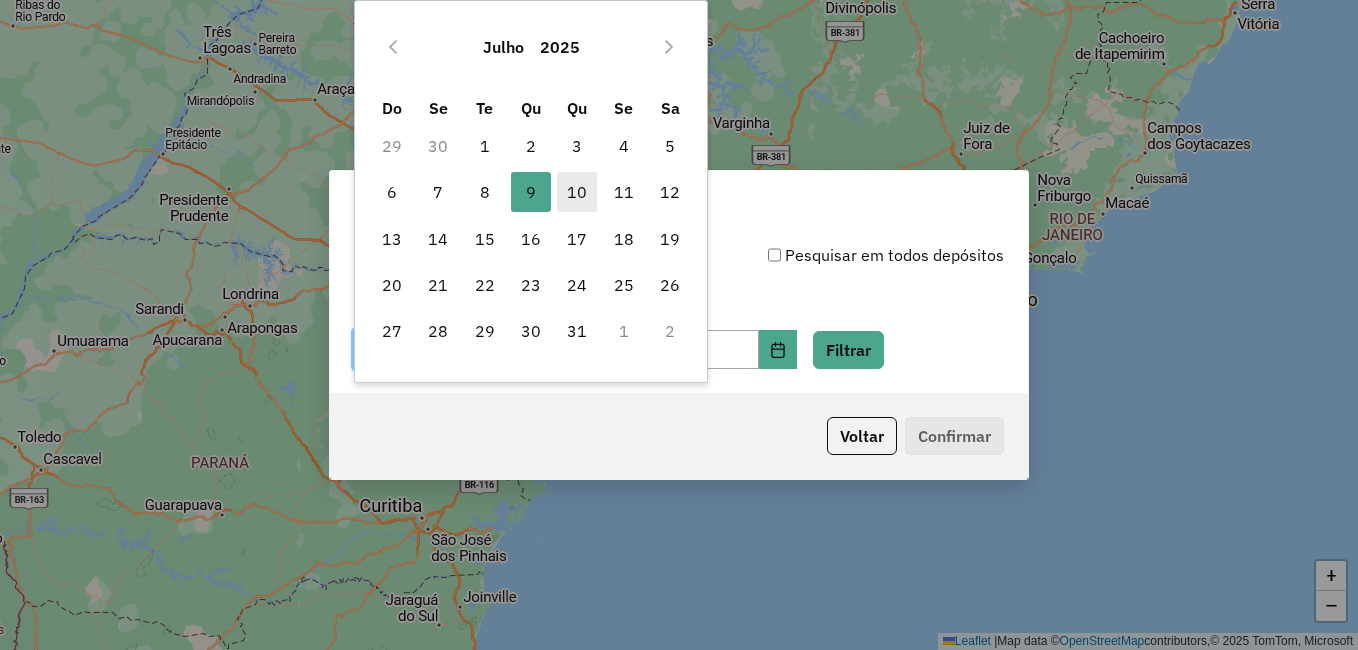 click on "10" at bounding box center (577, 192) 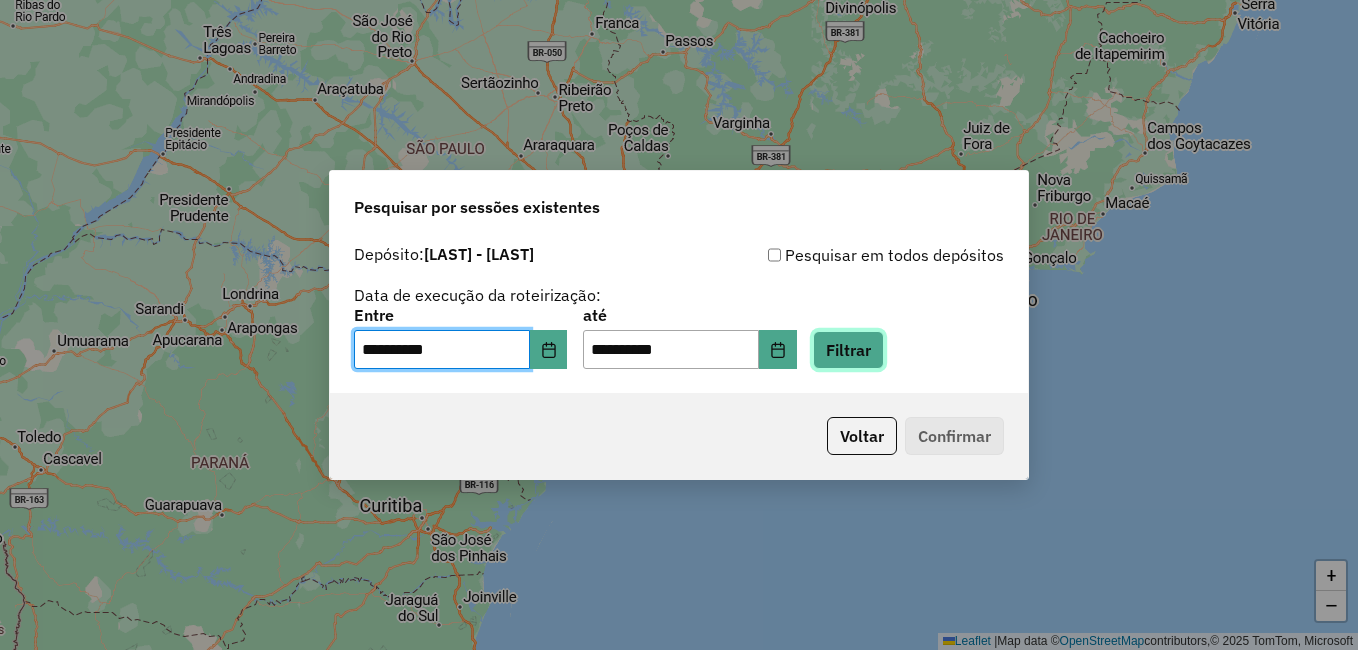 click on "Filtrar" at bounding box center (848, 350) 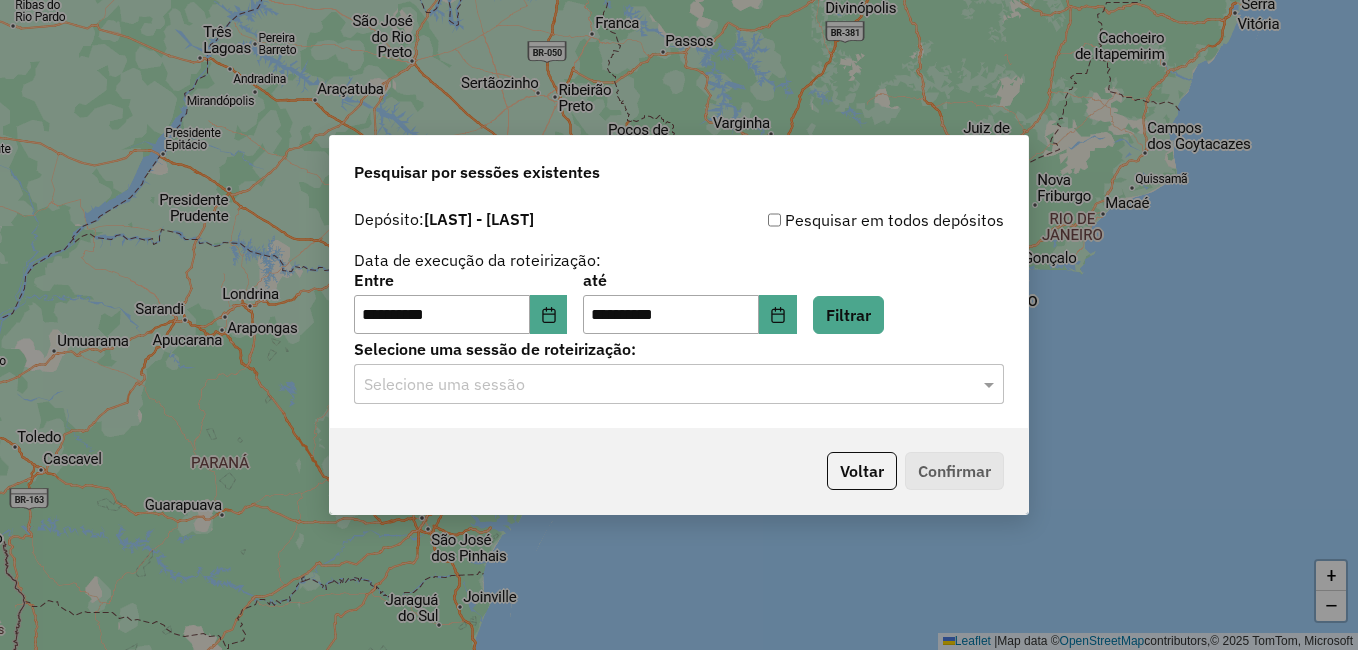 click at bounding box center [659, 385] 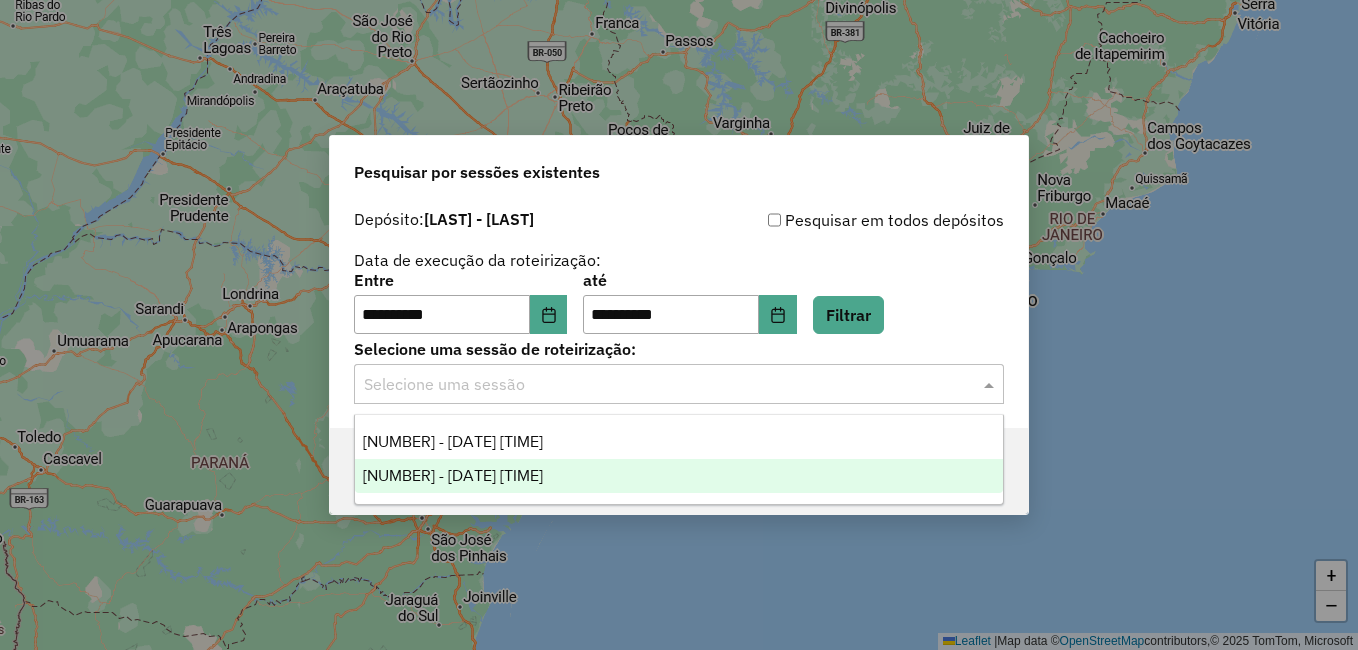 click on "963206 - 10/07/2025 20:34" at bounding box center (453, 475) 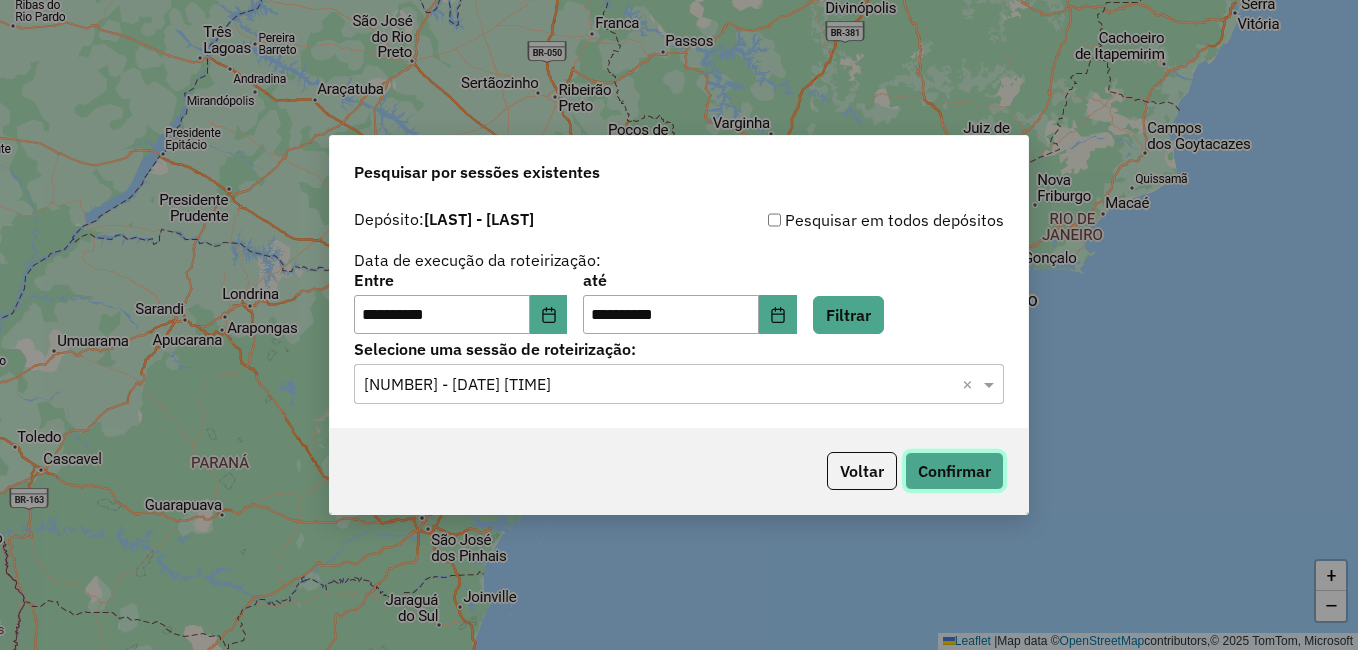 click on "Confirmar" at bounding box center (954, 471) 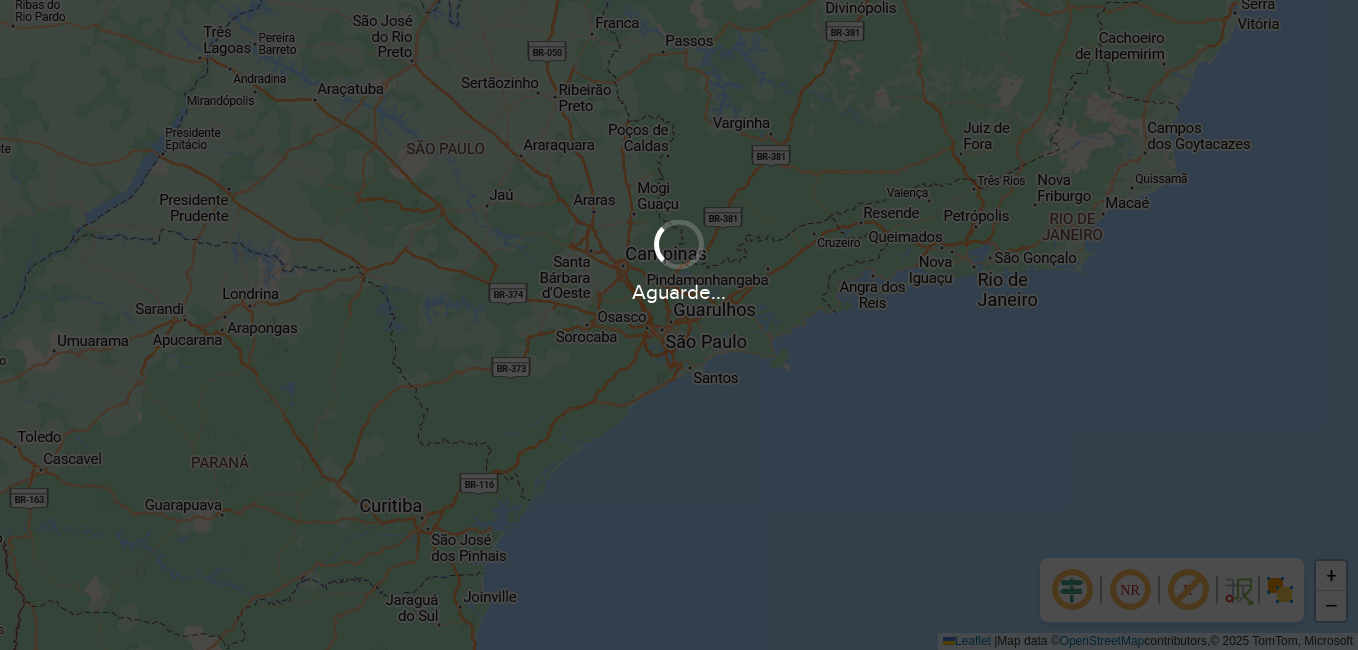 scroll, scrollTop: 0, scrollLeft: 0, axis: both 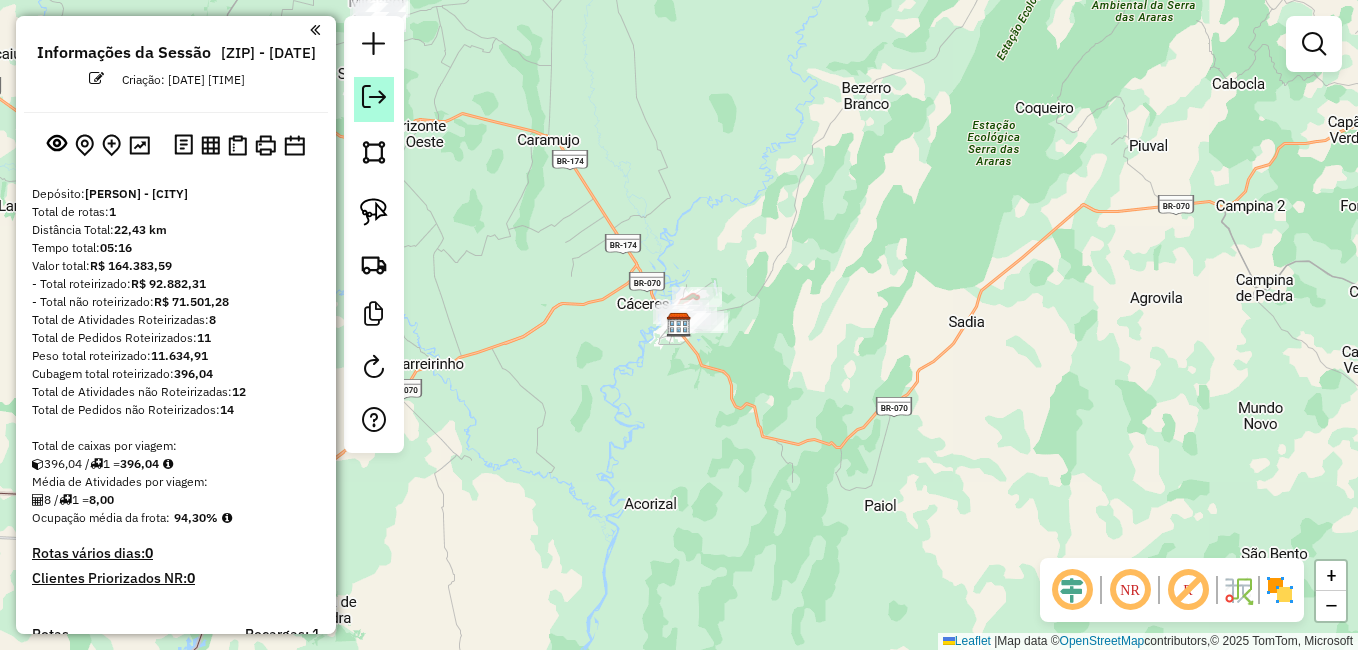 click at bounding box center [374, 97] 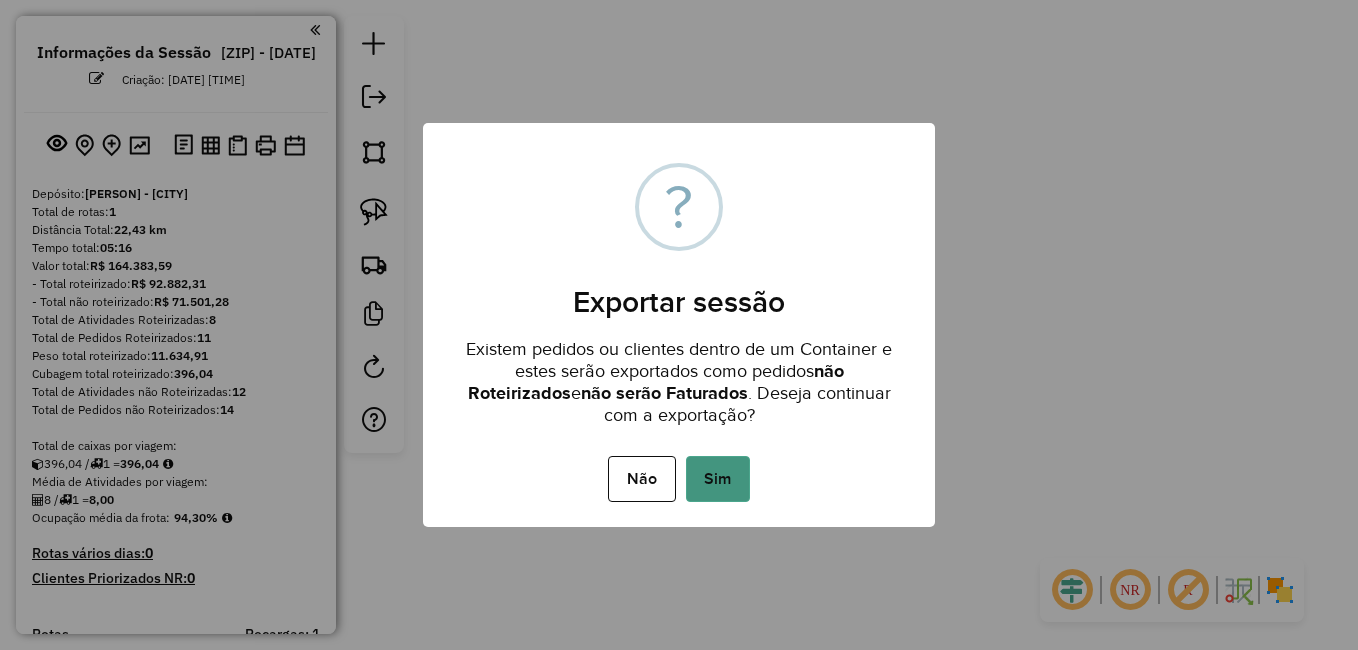 click on "Sim" at bounding box center [718, 479] 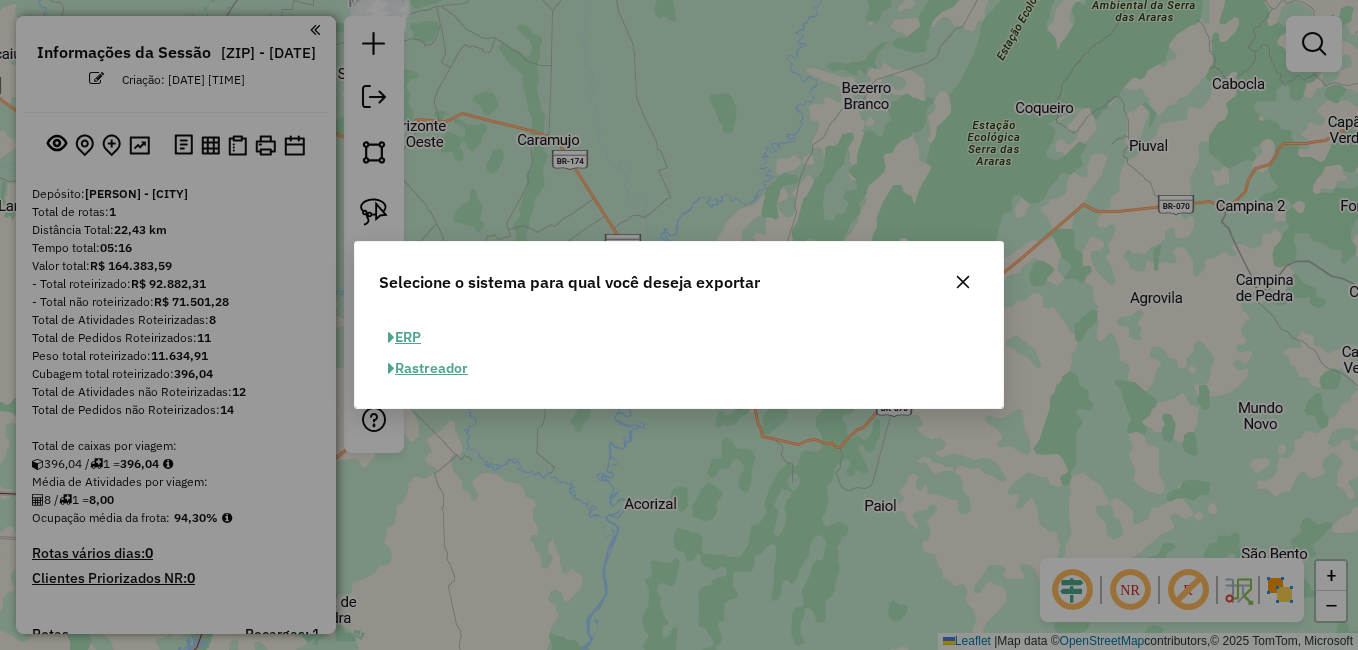 click on "ERP" at bounding box center (404, 337) 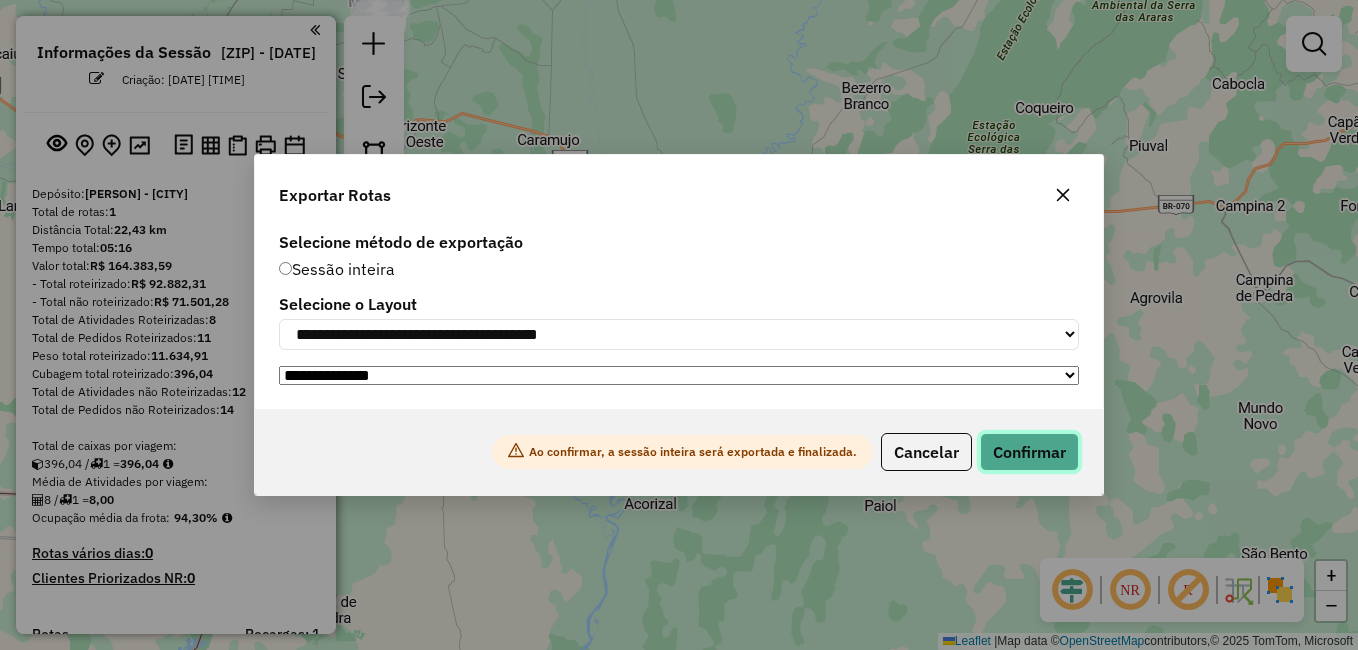 click on "Confirmar" at bounding box center (1029, 452) 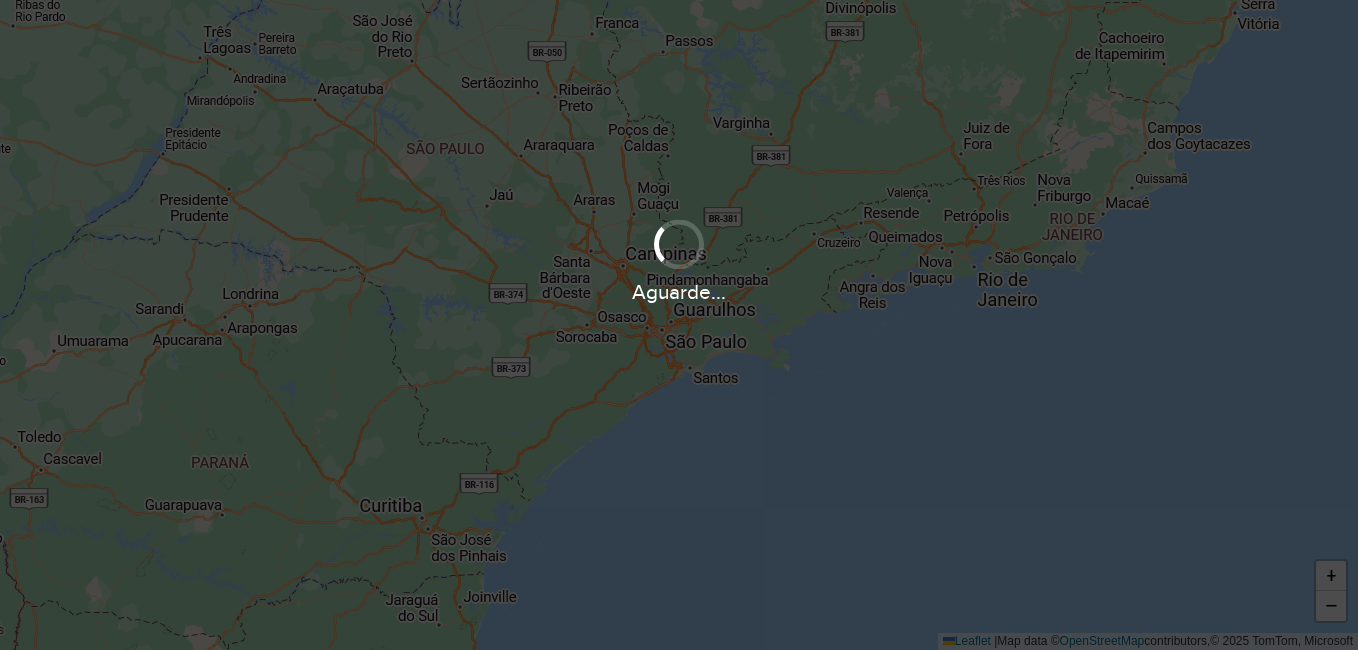 scroll, scrollTop: 0, scrollLeft: 0, axis: both 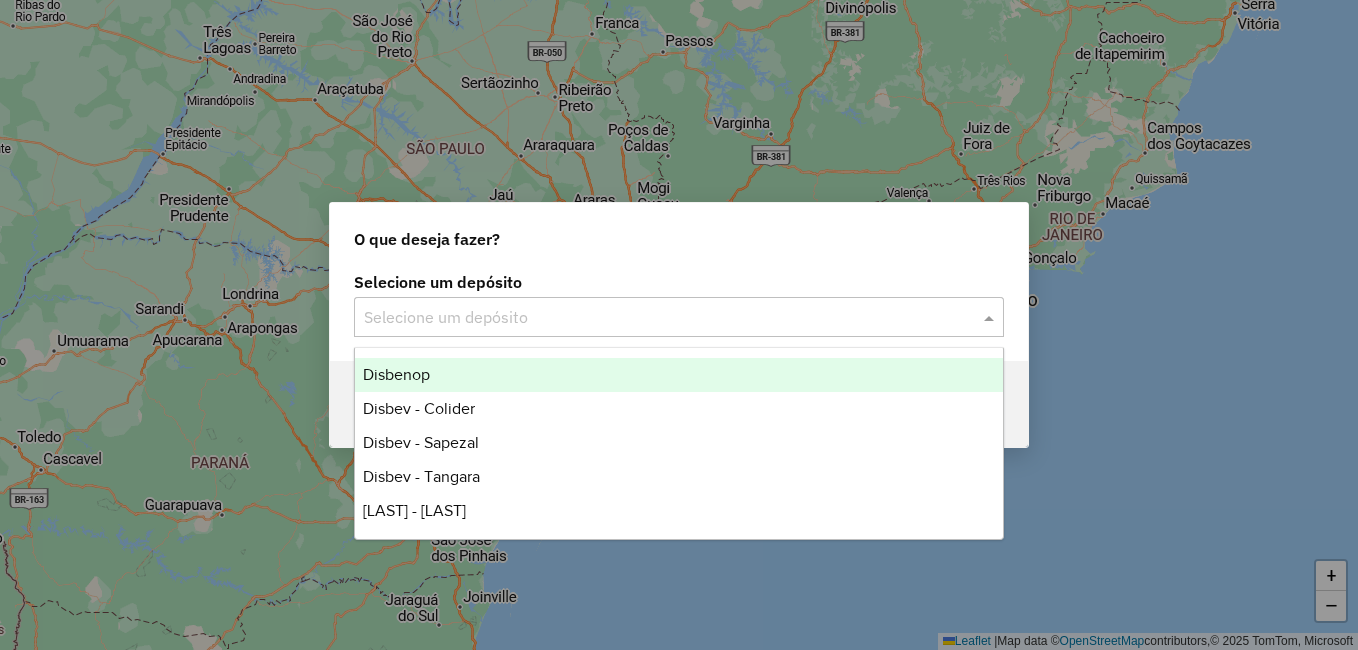 click on "Selecione um depósito" at bounding box center (679, 317) 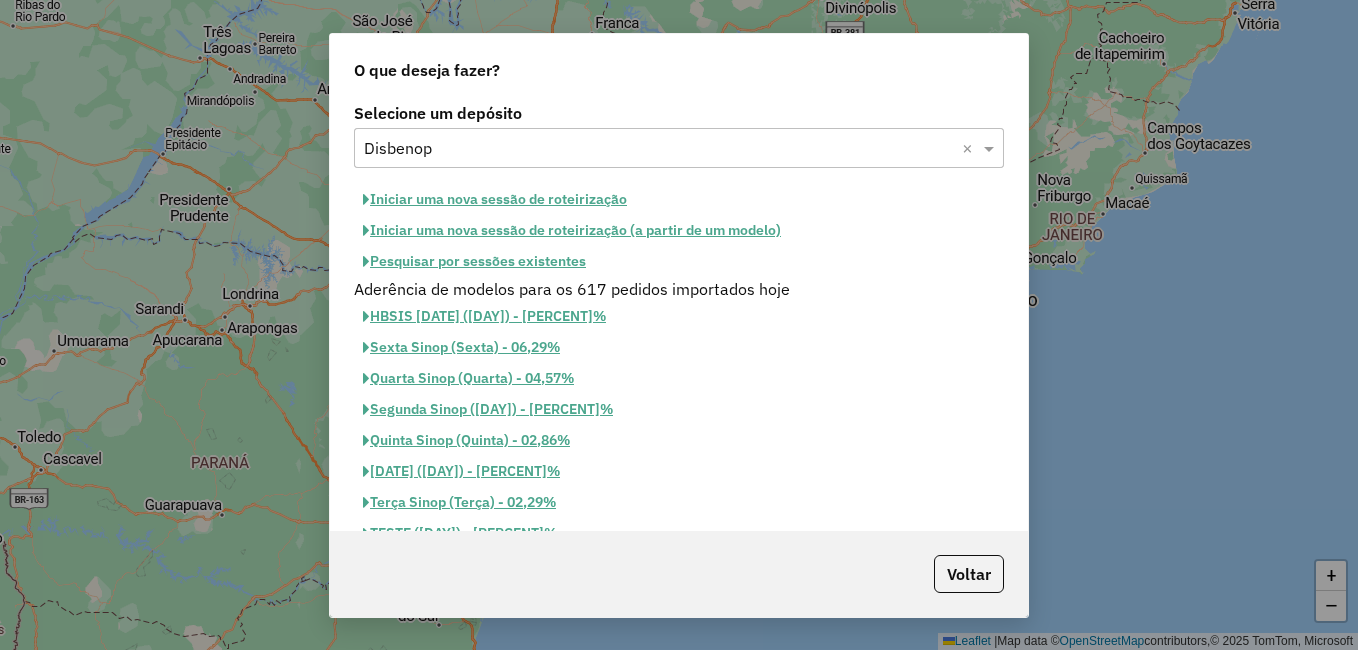 click on "Pesquisar por sessões existentes" at bounding box center (495, 199) 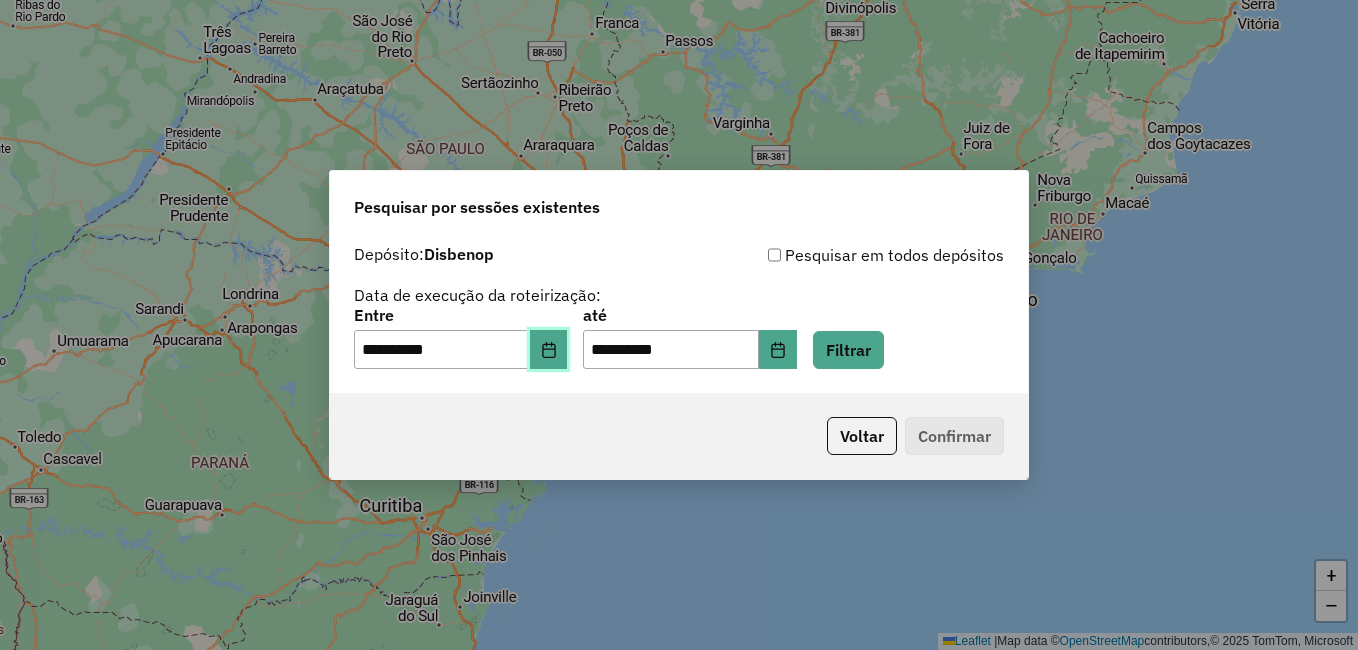 click at bounding box center [549, 350] 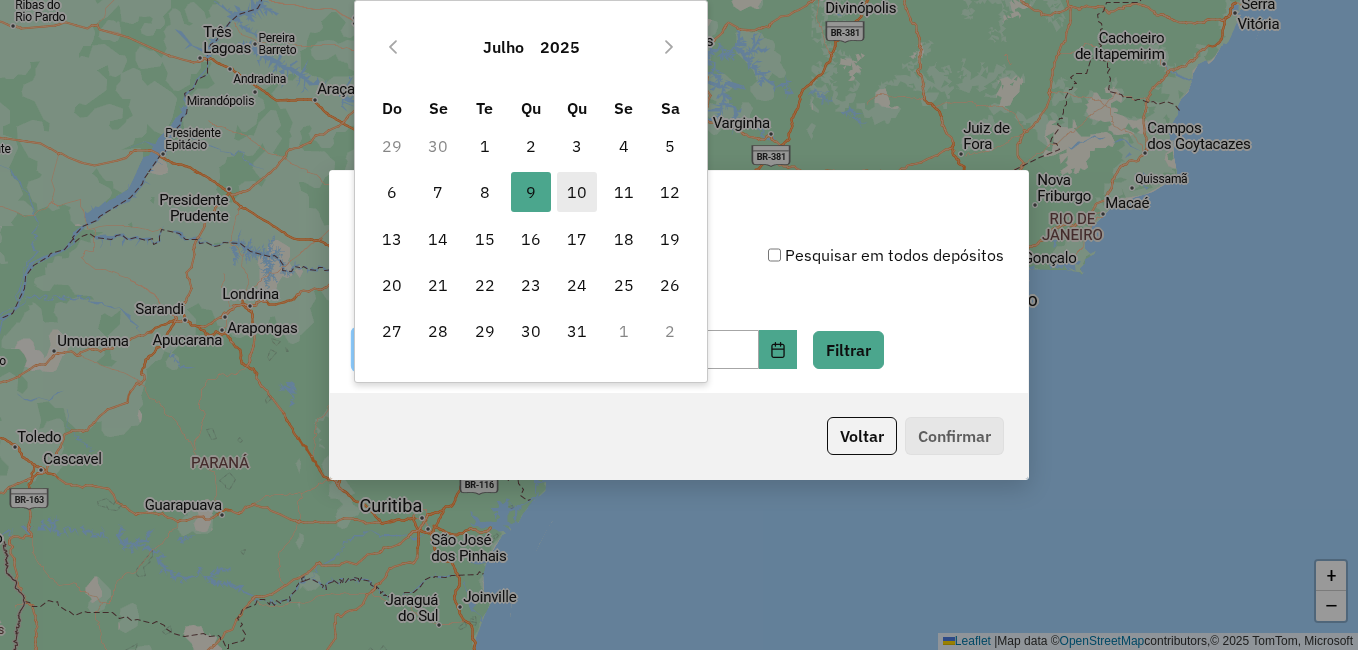 click on "10" at bounding box center [577, 192] 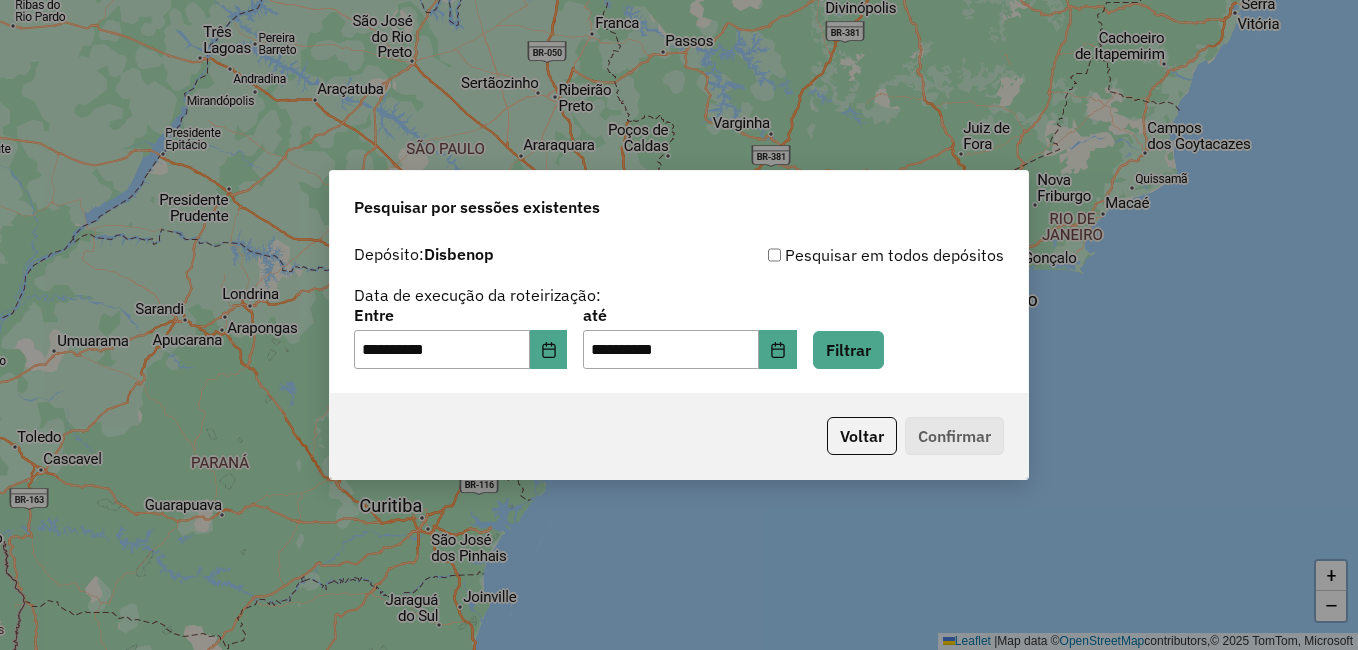 click on "Voltar   Confirmar" at bounding box center [679, 436] 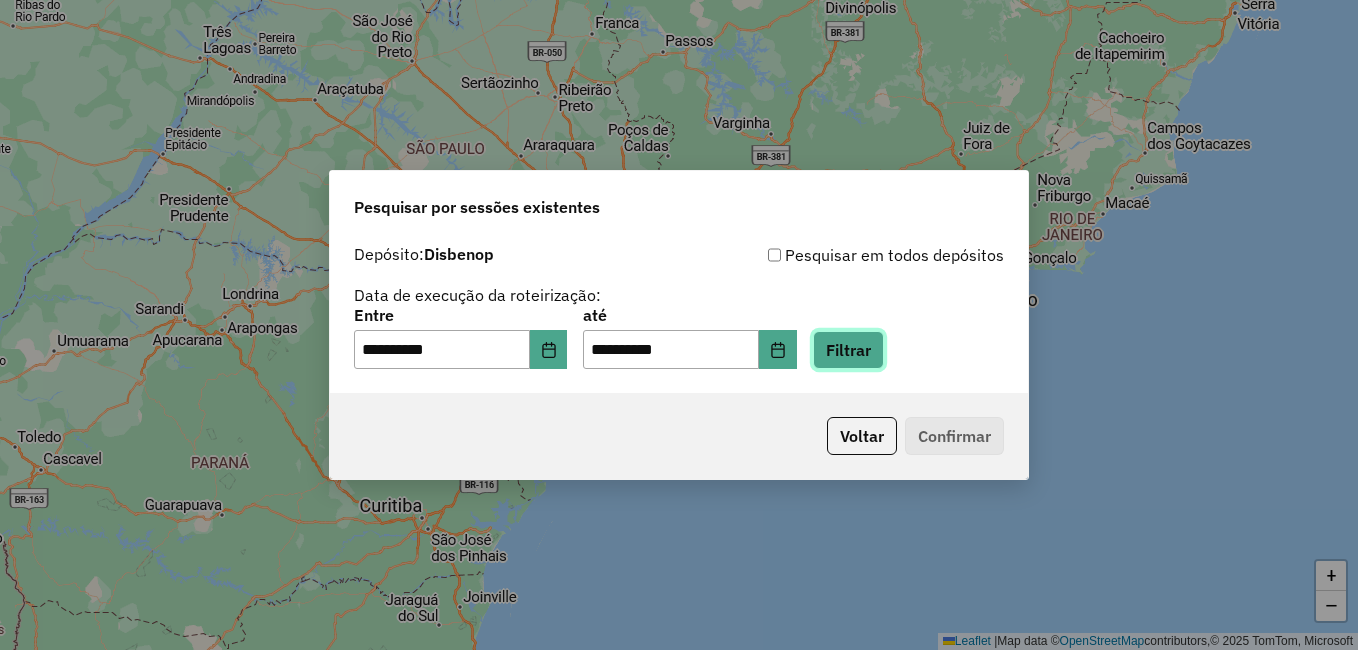 click on "Filtrar" at bounding box center [848, 350] 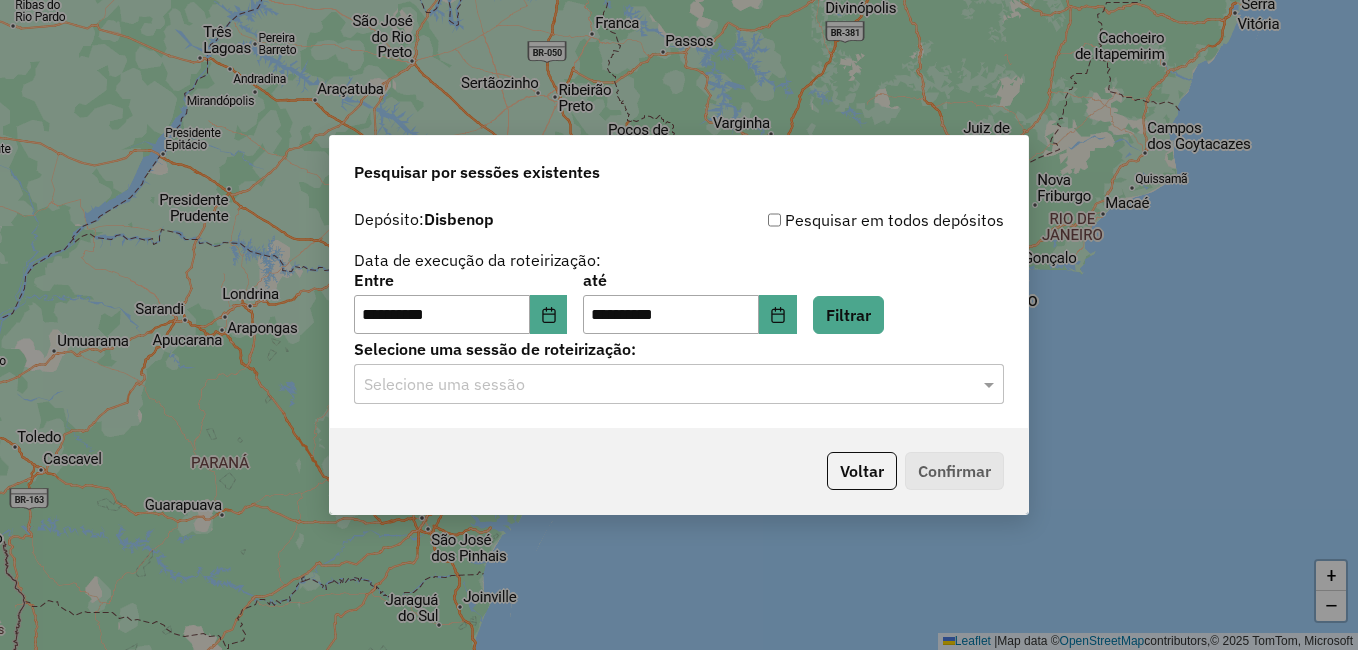 click at bounding box center [659, 385] 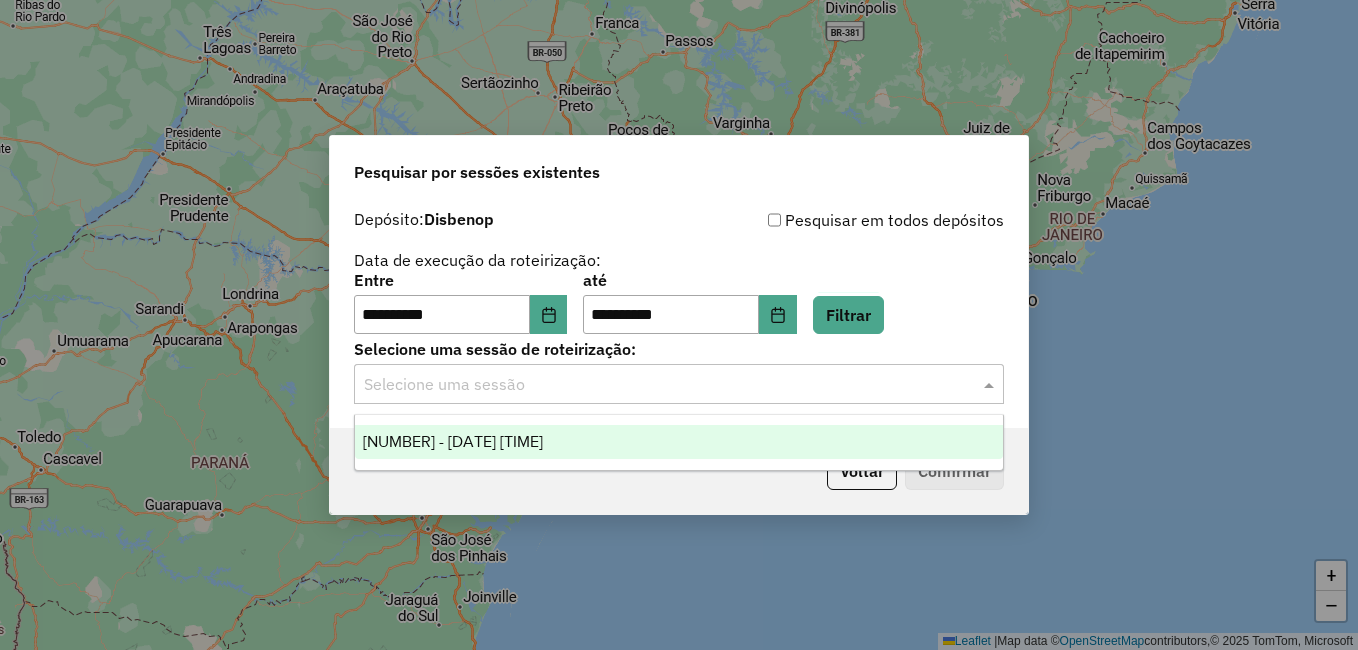 click on "963200 - 10/07/2025 20:28" at bounding box center [453, 441] 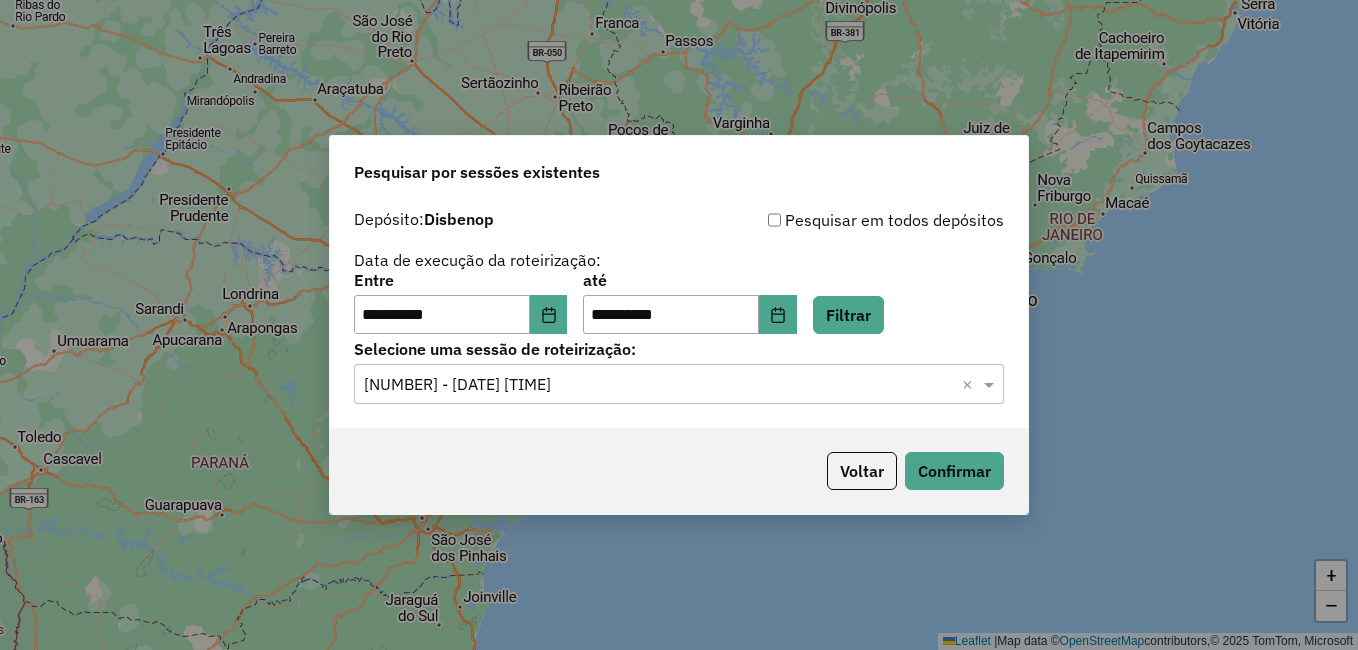 click on "Voltar   Confirmar" at bounding box center [679, 471] 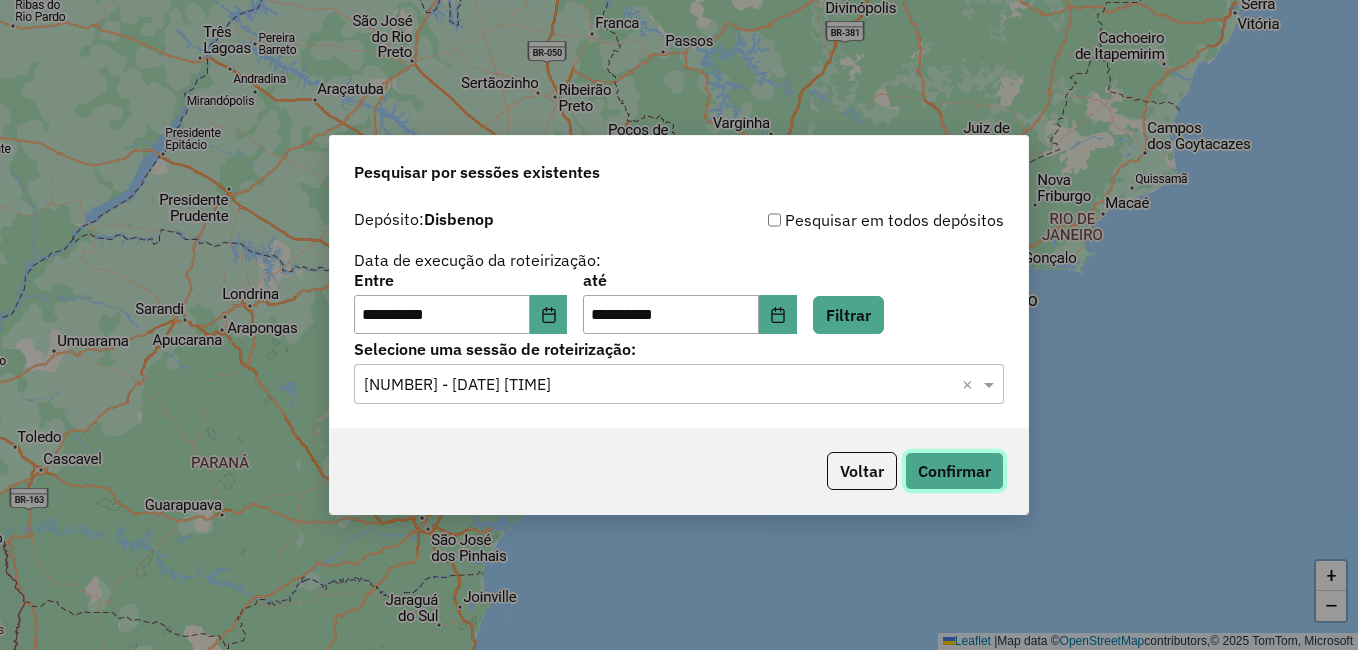 click on "Confirmar" at bounding box center (954, 471) 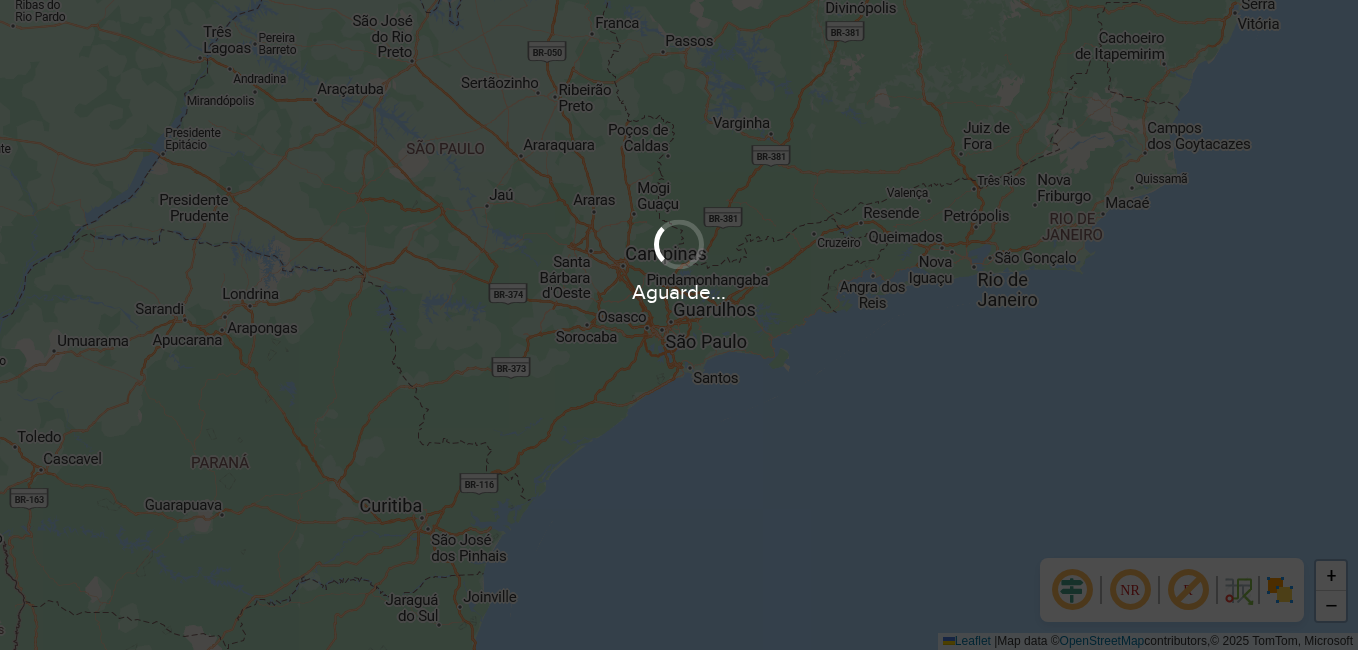 scroll, scrollTop: 0, scrollLeft: 0, axis: both 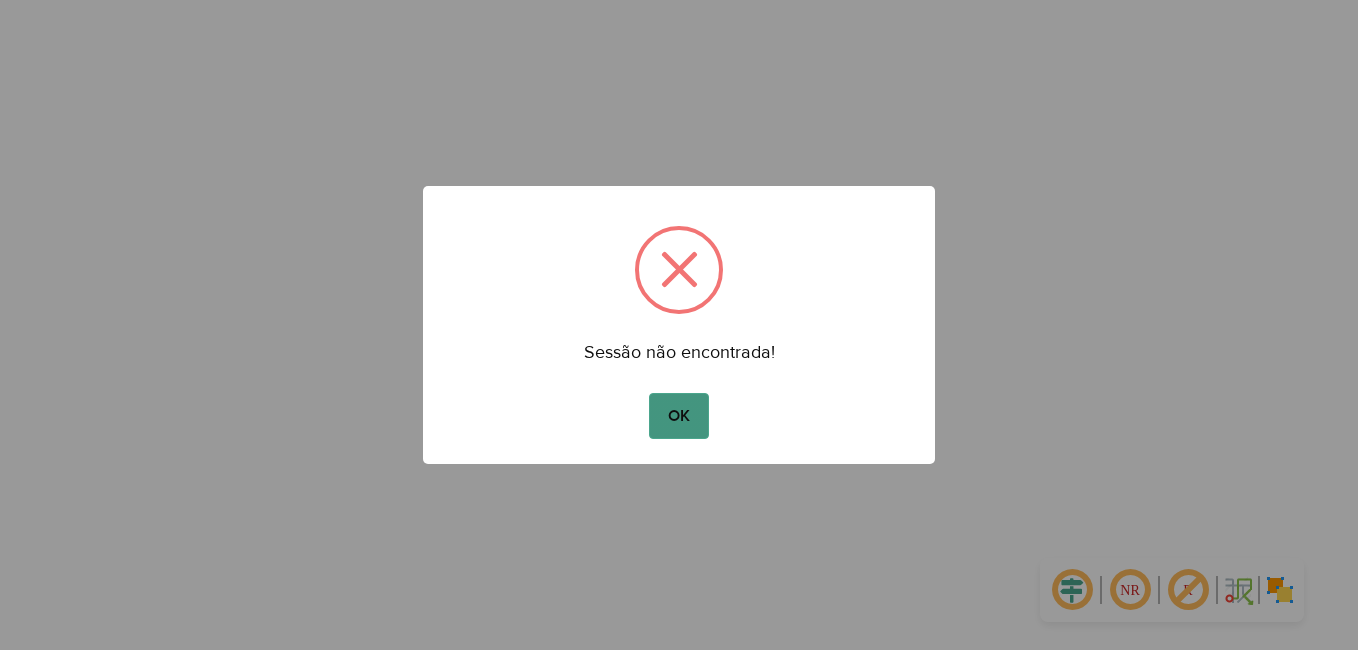 click on "OK" at bounding box center (678, 416) 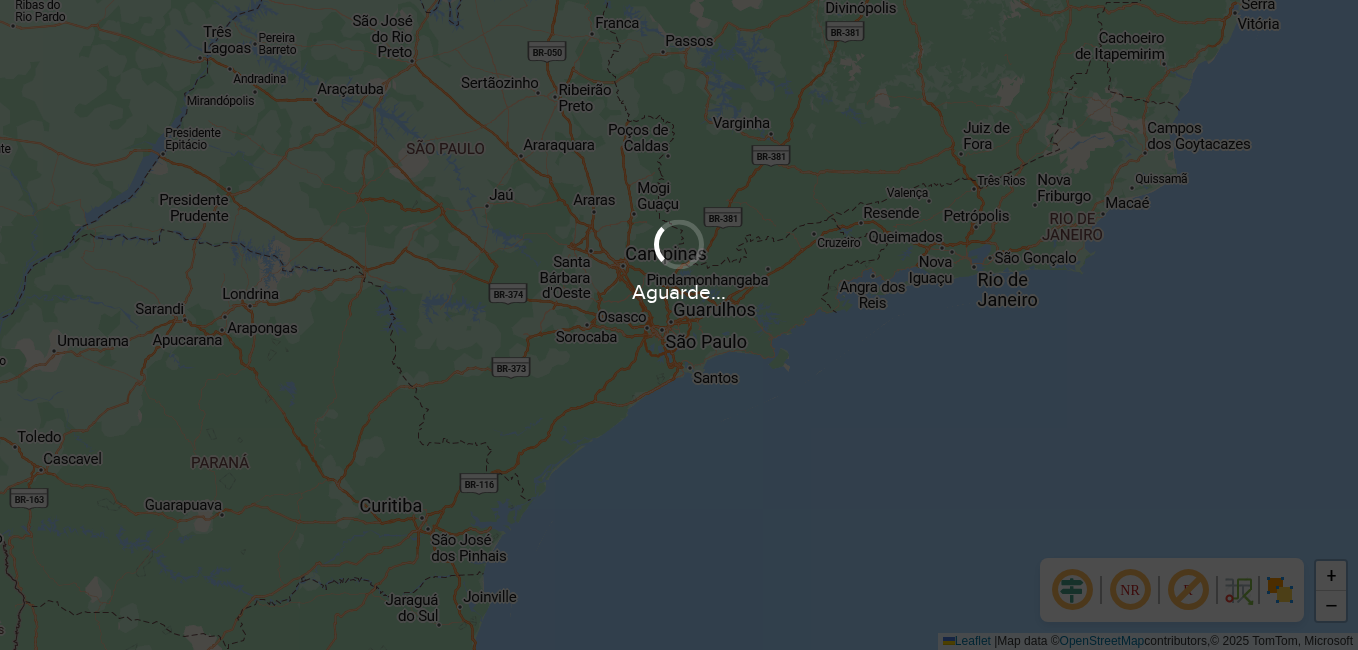scroll, scrollTop: 0, scrollLeft: 0, axis: both 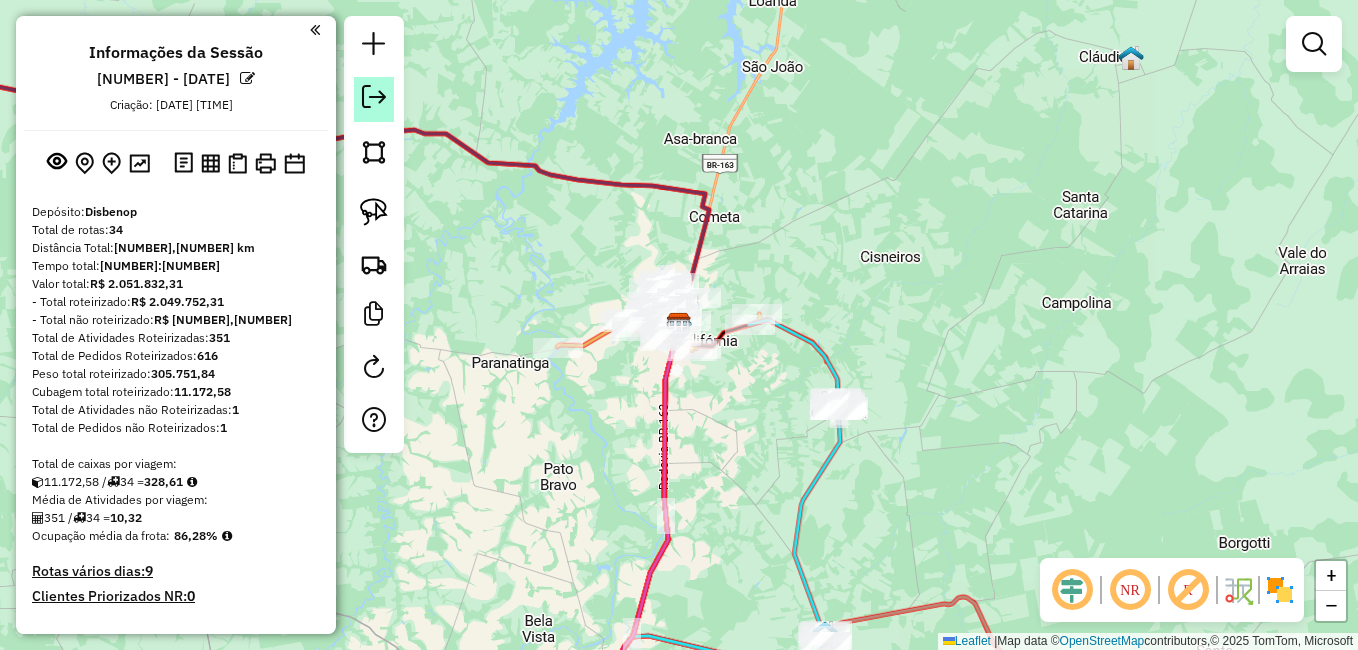 click at bounding box center (374, 97) 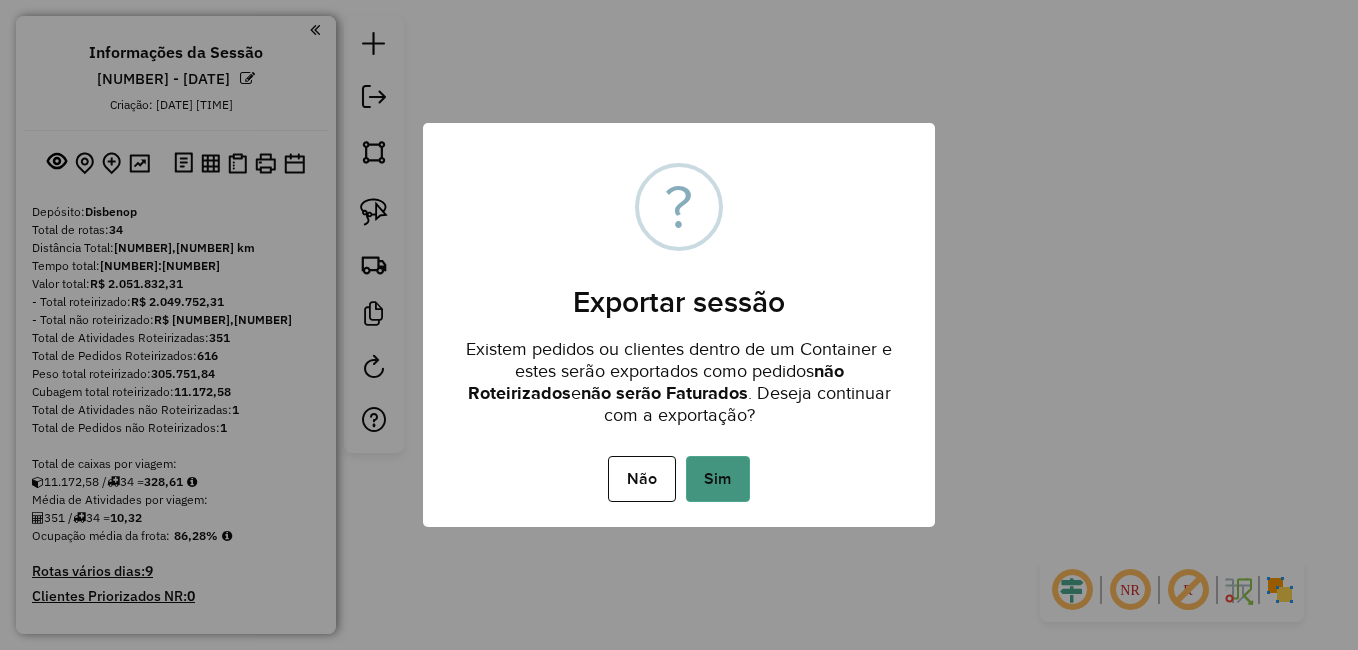 click on "Sim" at bounding box center (718, 479) 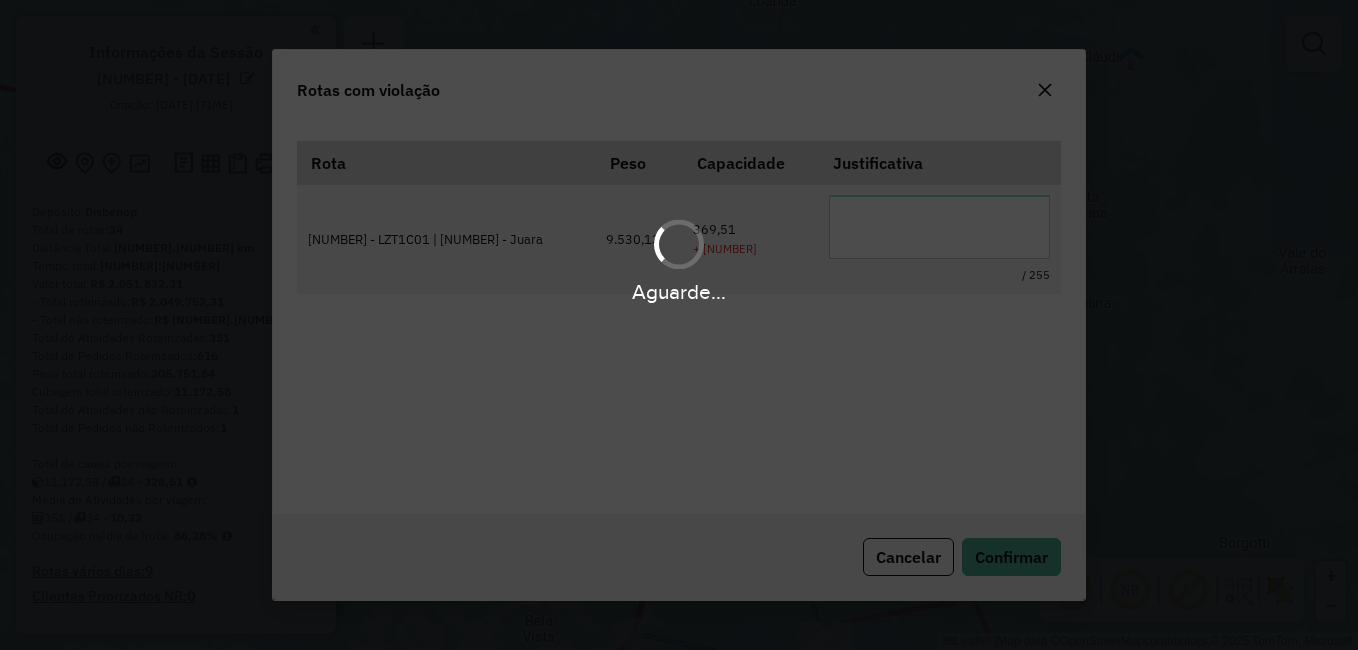 scroll, scrollTop: 29, scrollLeft: 0, axis: vertical 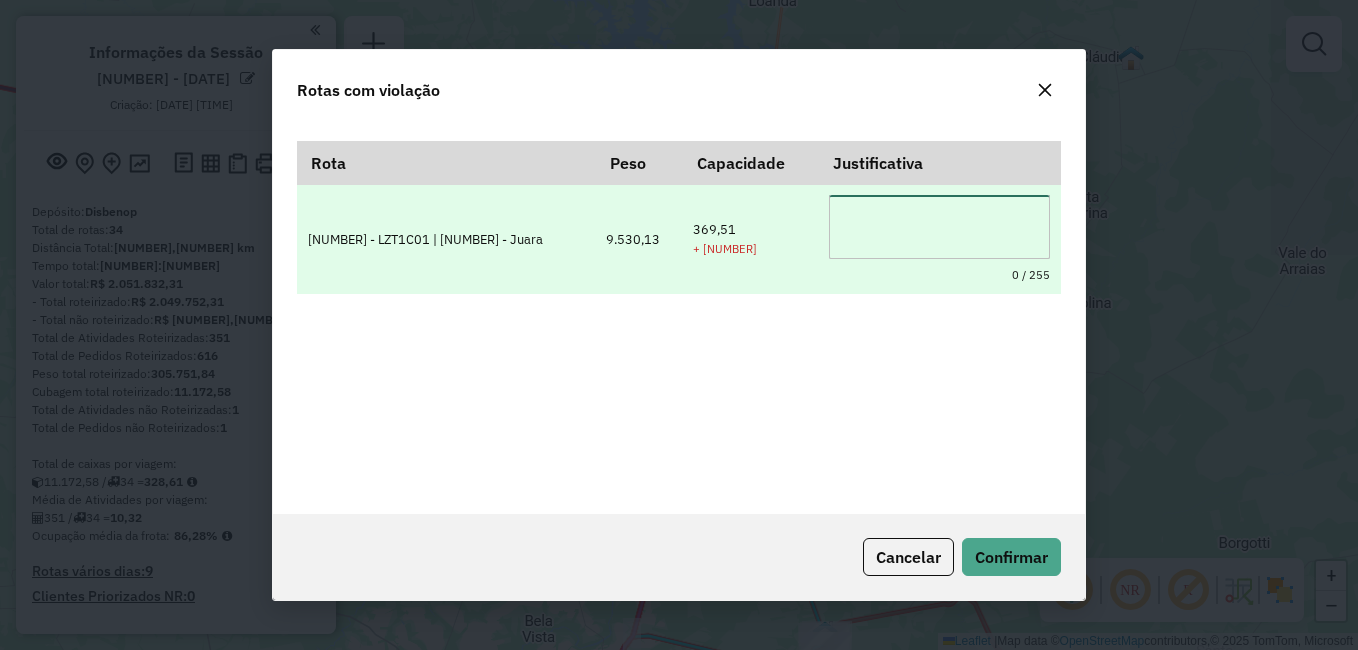 click at bounding box center (939, 227) 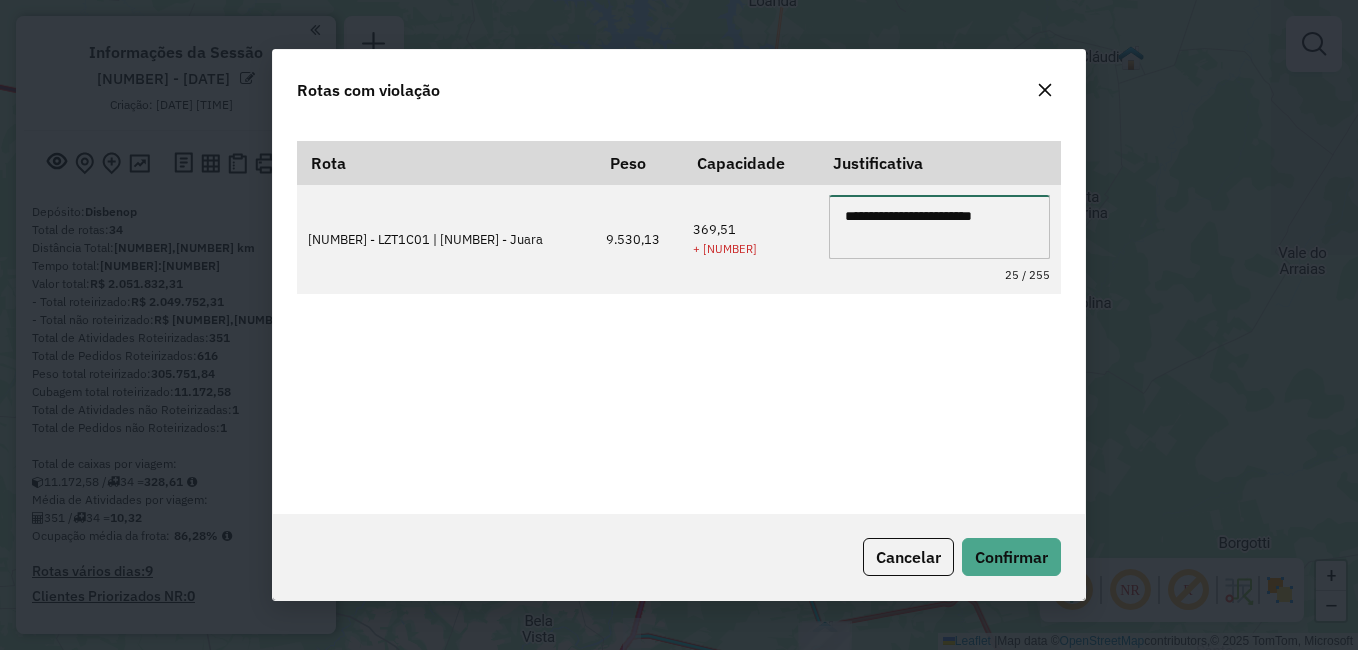 type on "**********" 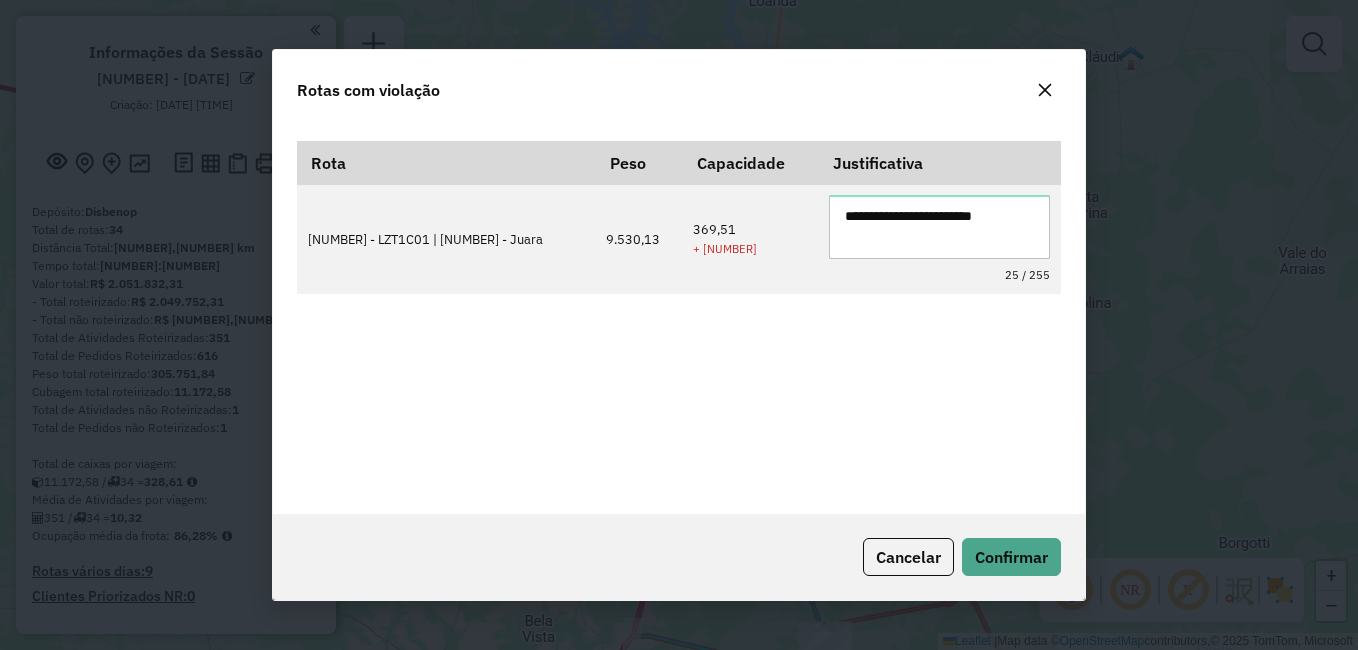 click on "**********" at bounding box center [679, 316] 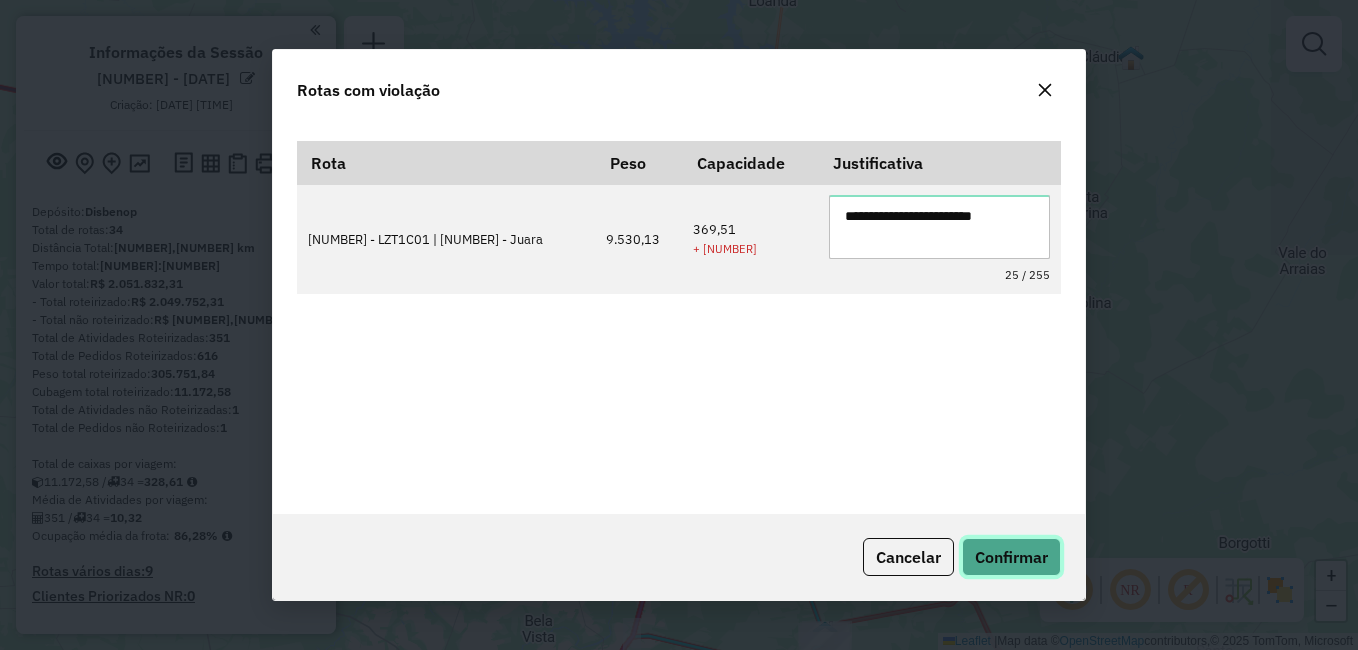 click on "Confirmar" at bounding box center (1011, 557) 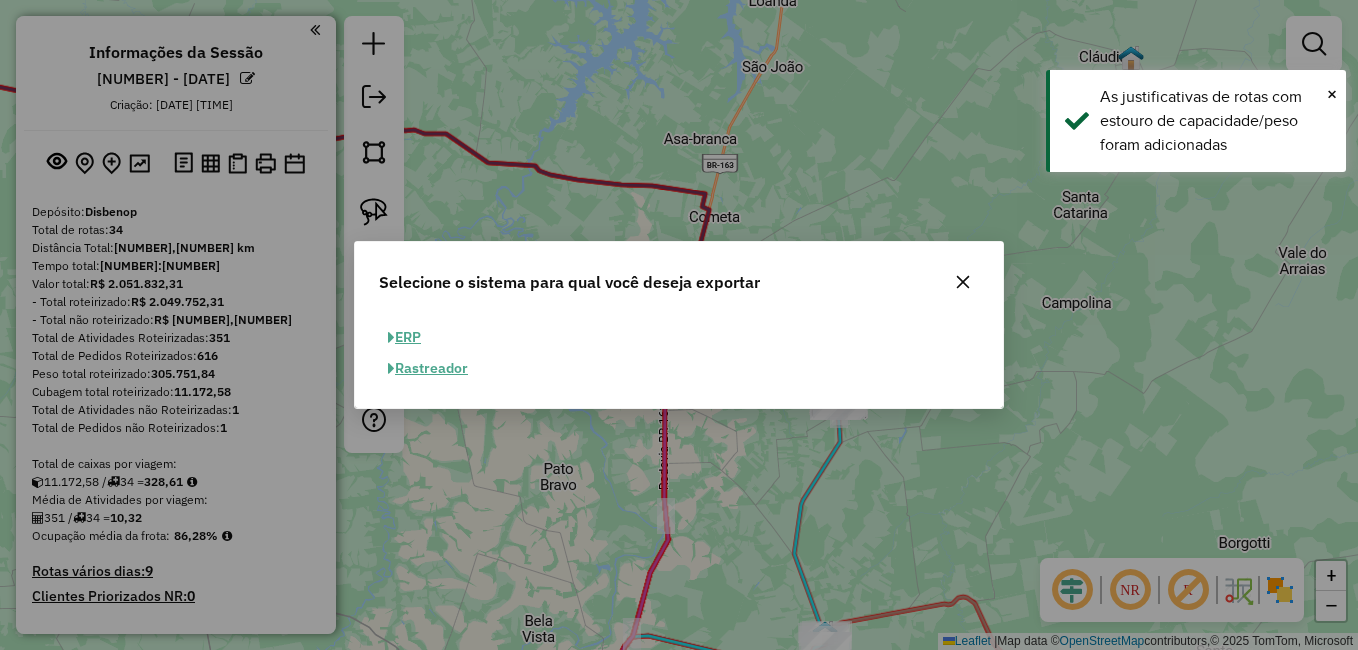 click on "ERP" at bounding box center [404, 337] 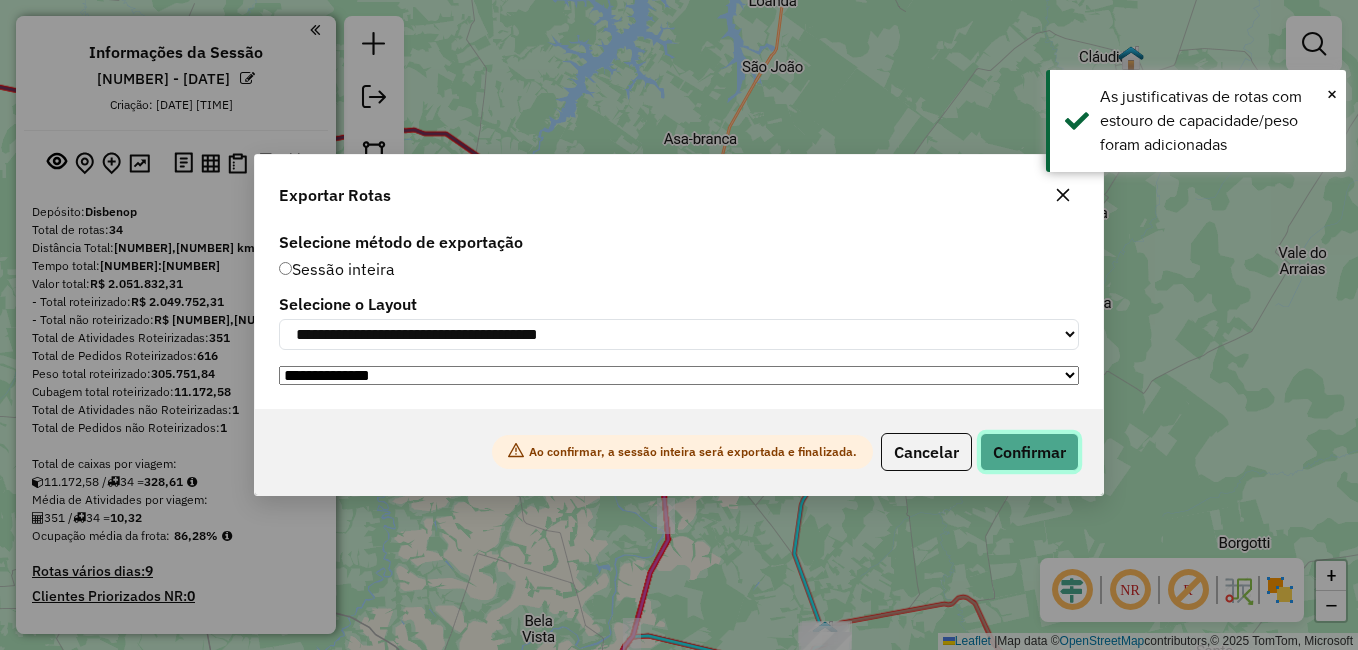 click on "Confirmar" at bounding box center (1029, 452) 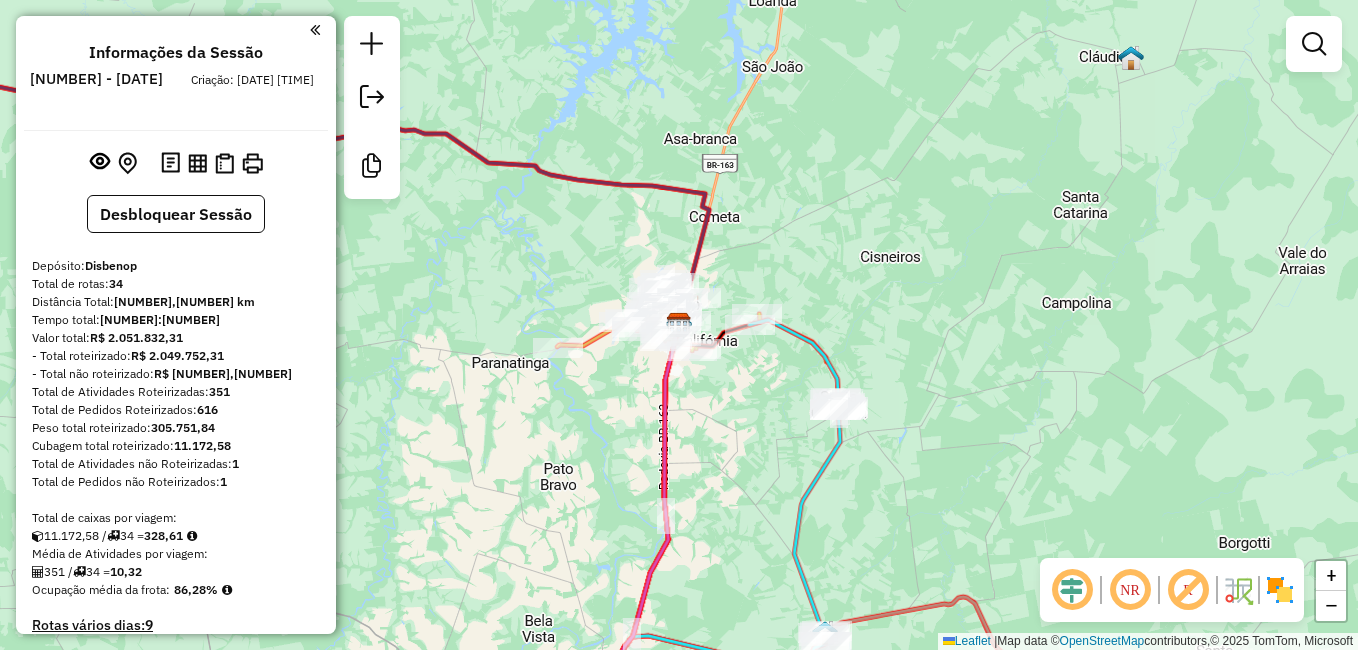 click on "Distância Total:  [NUMBER],[NUMBER] km" at bounding box center (176, 302) 